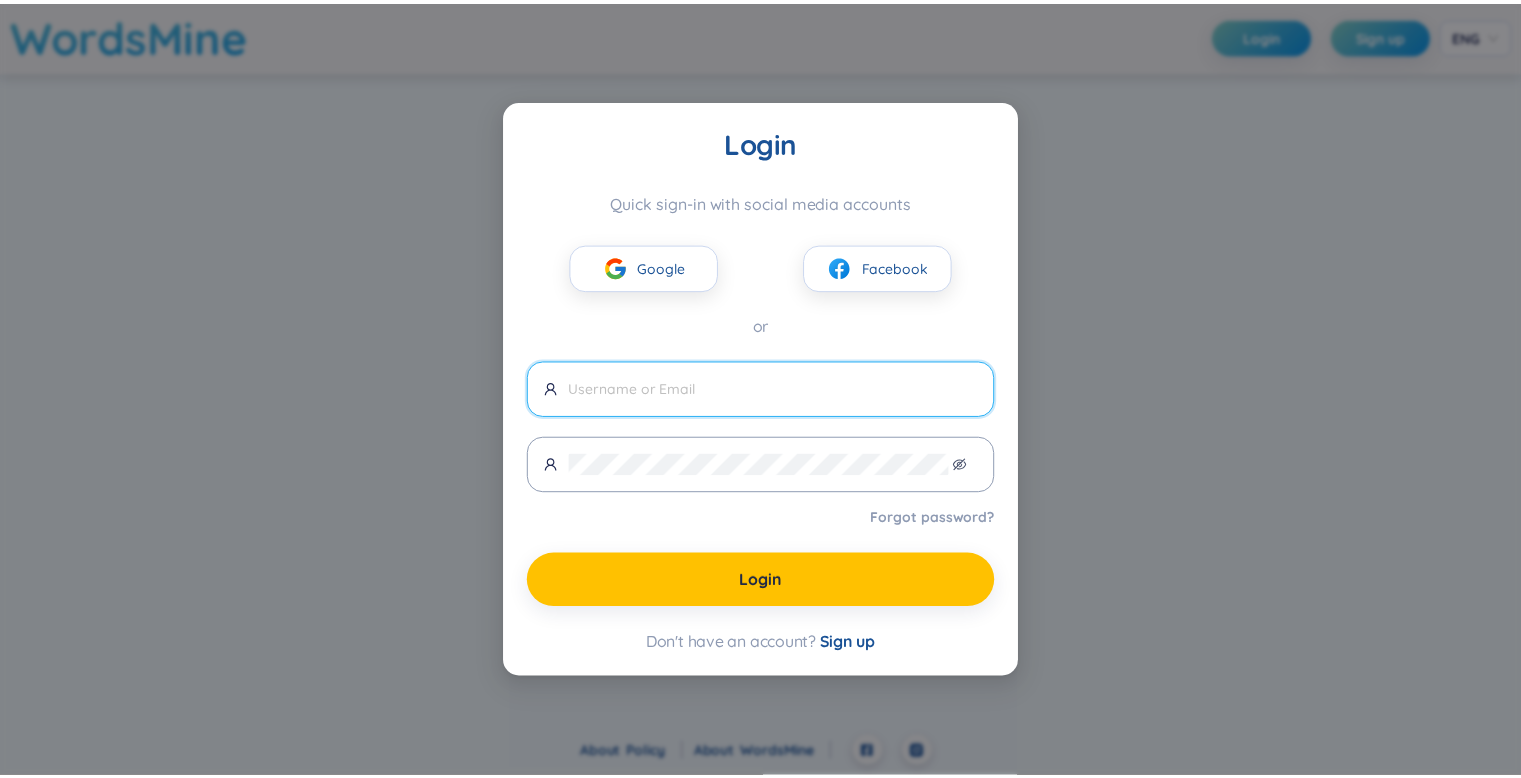 scroll, scrollTop: 0, scrollLeft: 0, axis: both 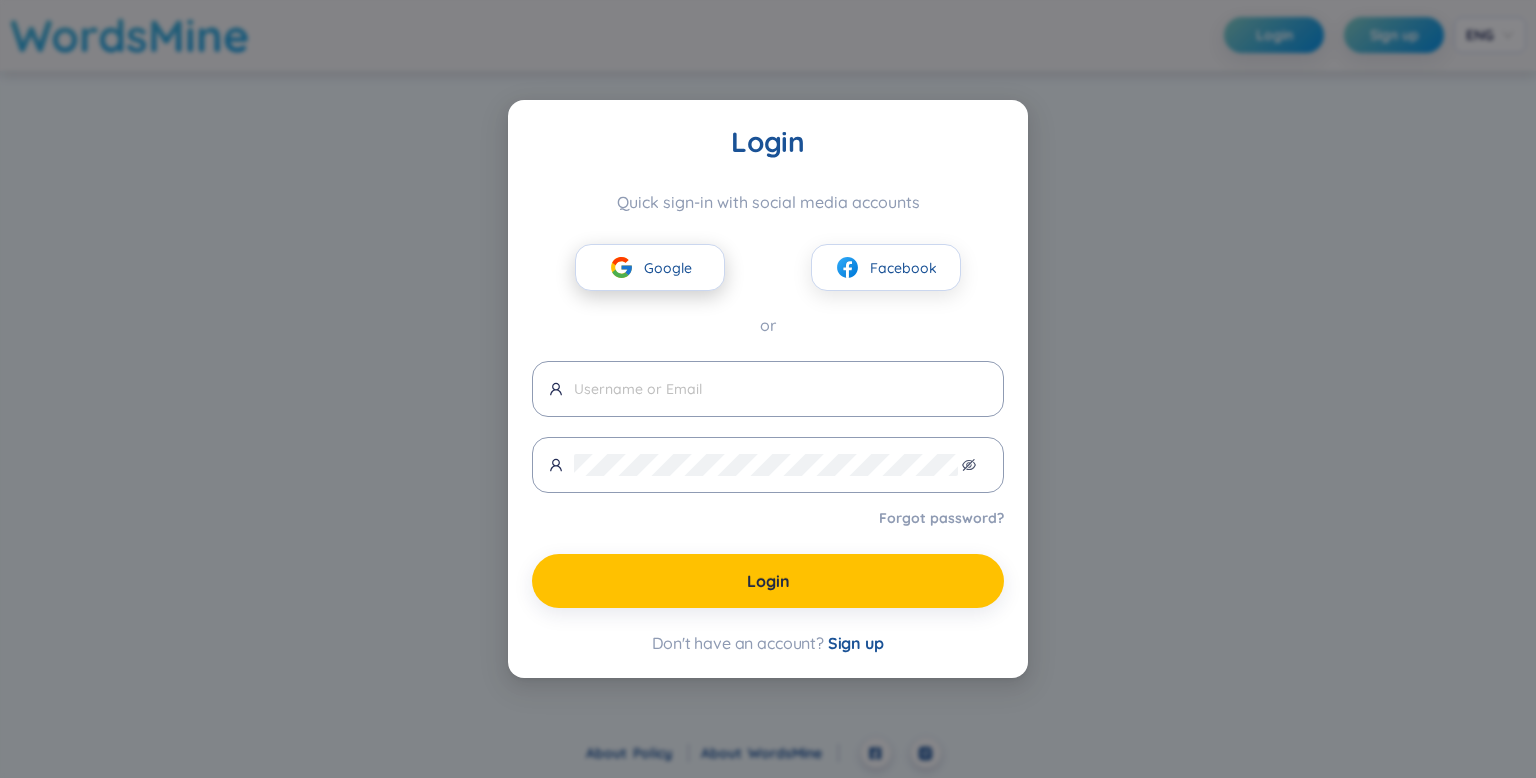 click on "Google" at bounding box center (650, 267) 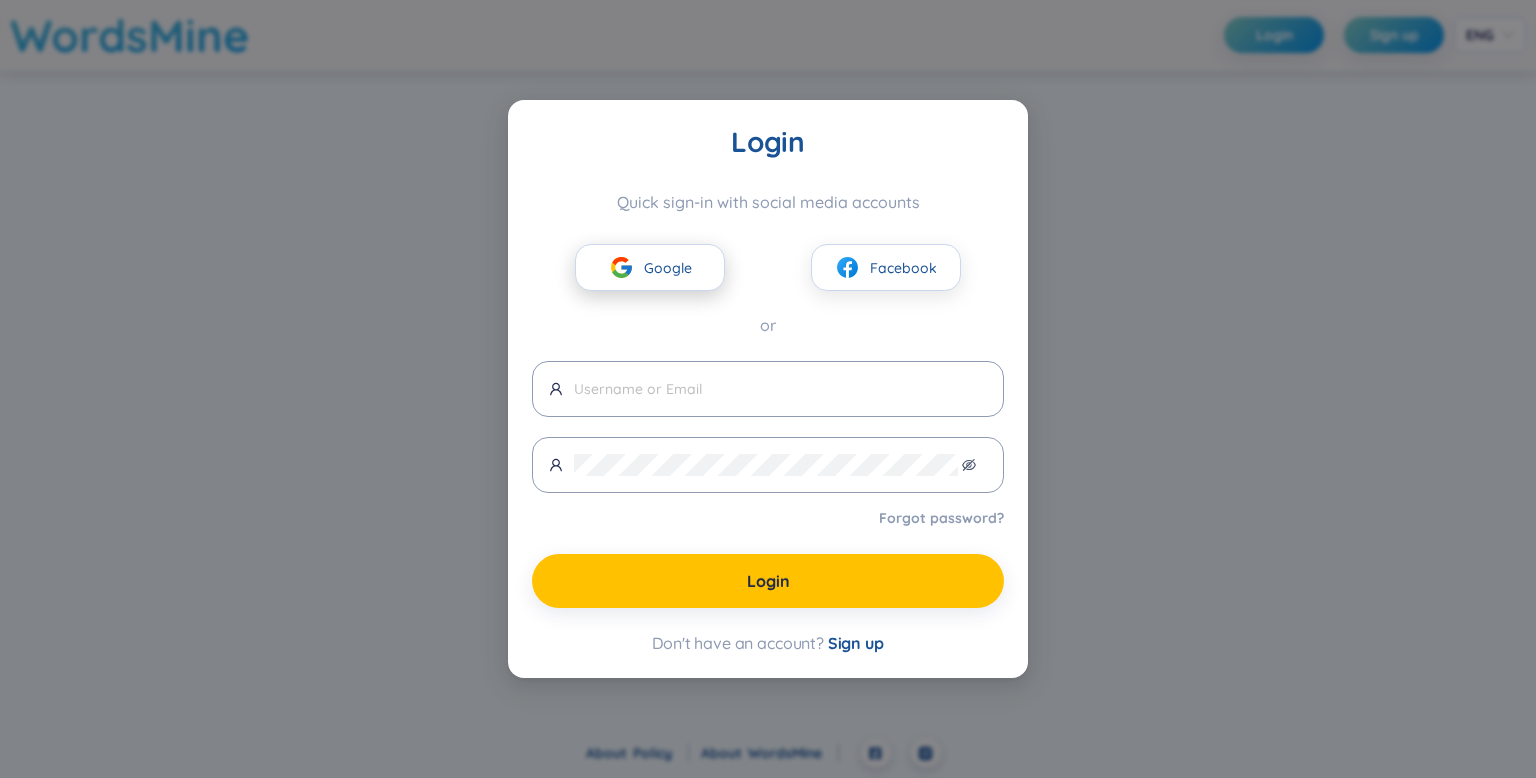 click on "Google" at bounding box center (650, 267) 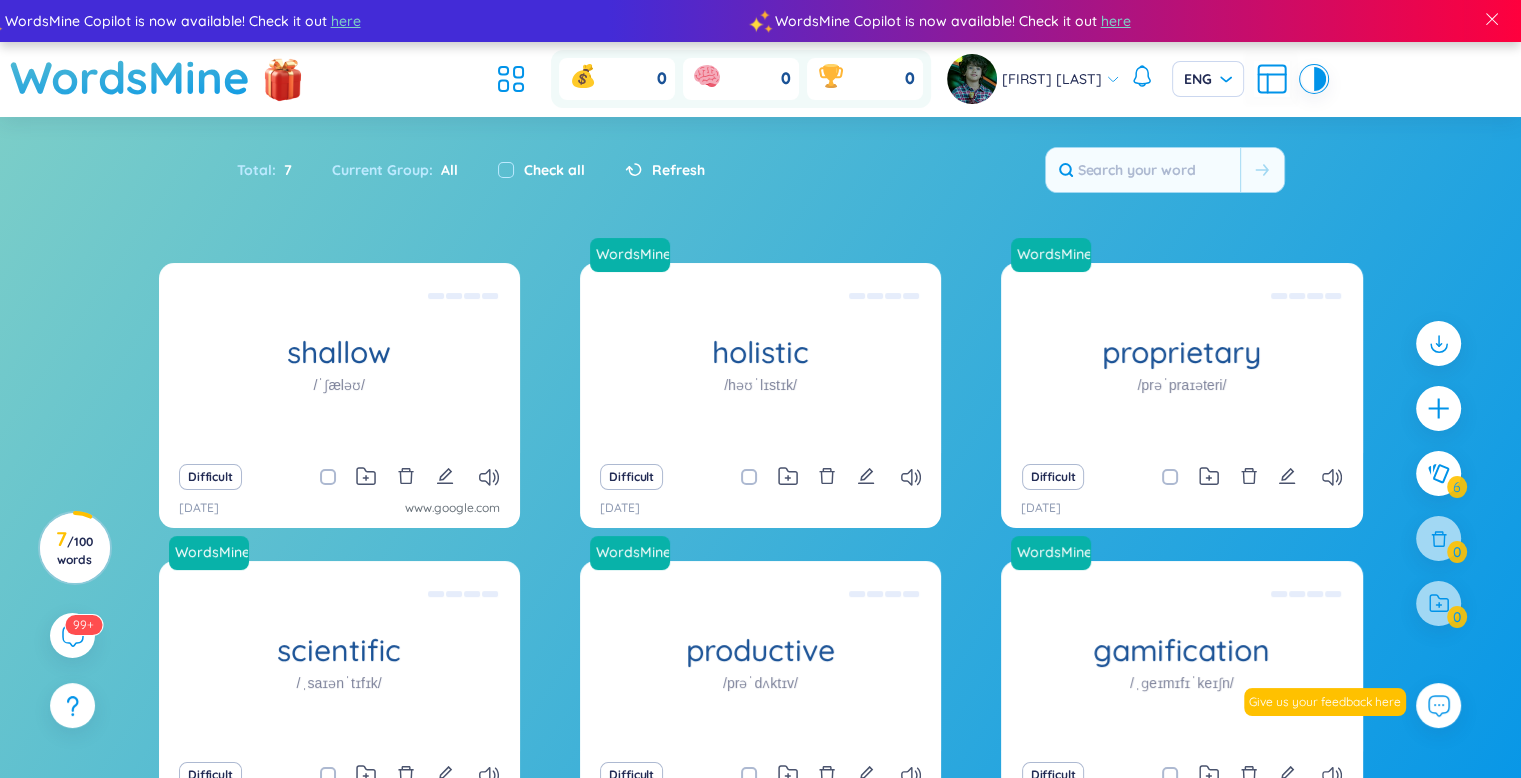 scroll, scrollTop: 214, scrollLeft: 0, axis: vertical 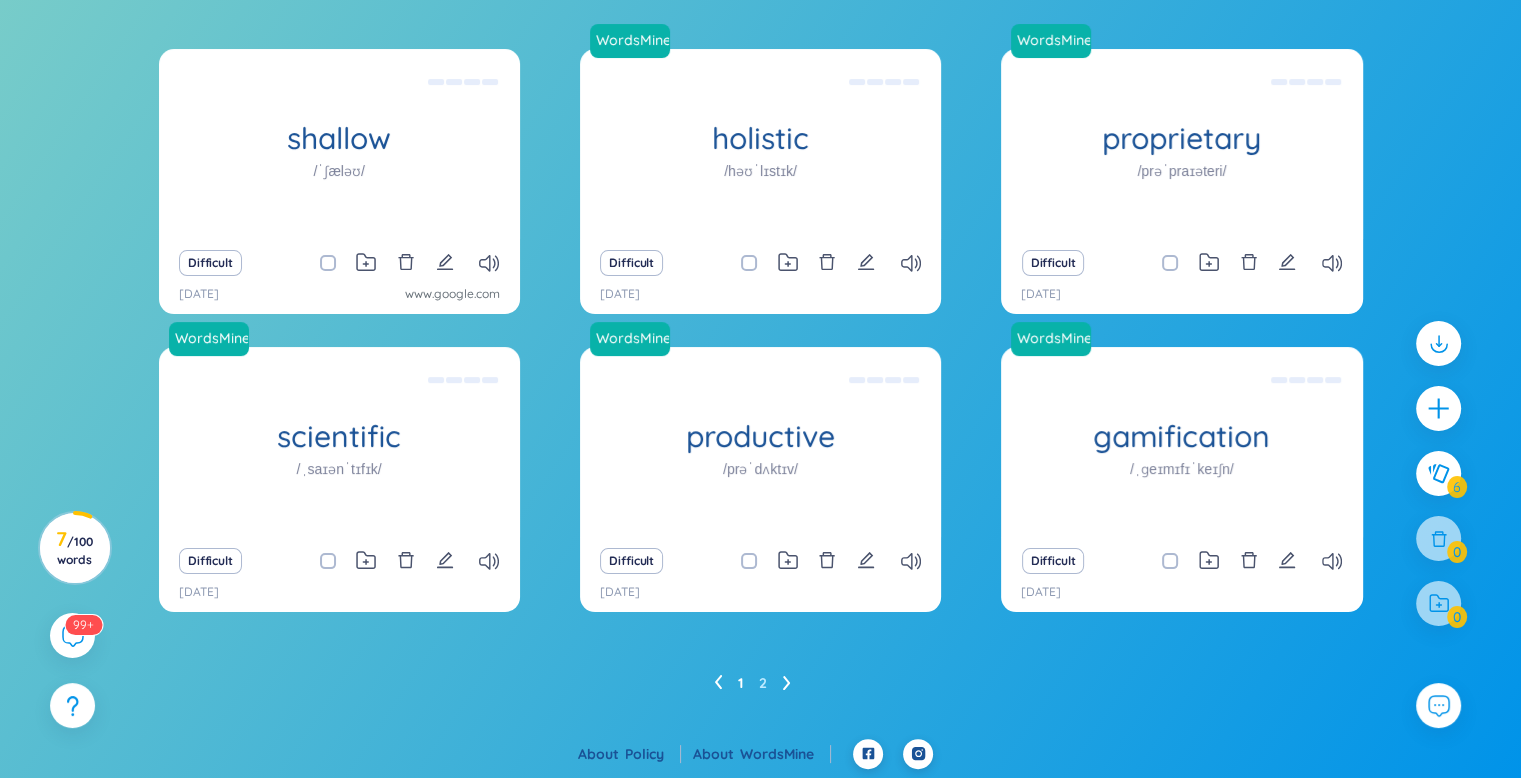 click 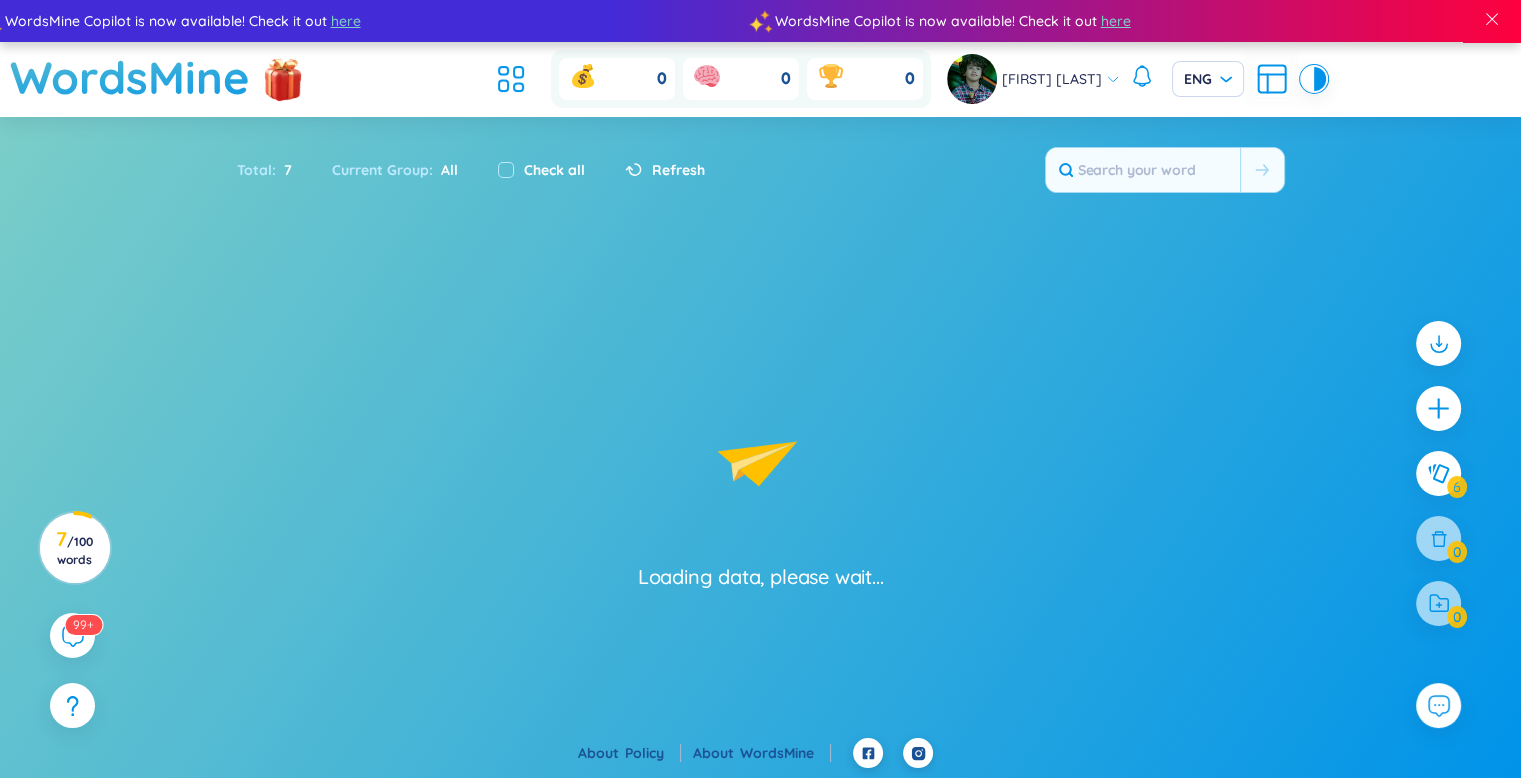 scroll, scrollTop: 0, scrollLeft: 0, axis: both 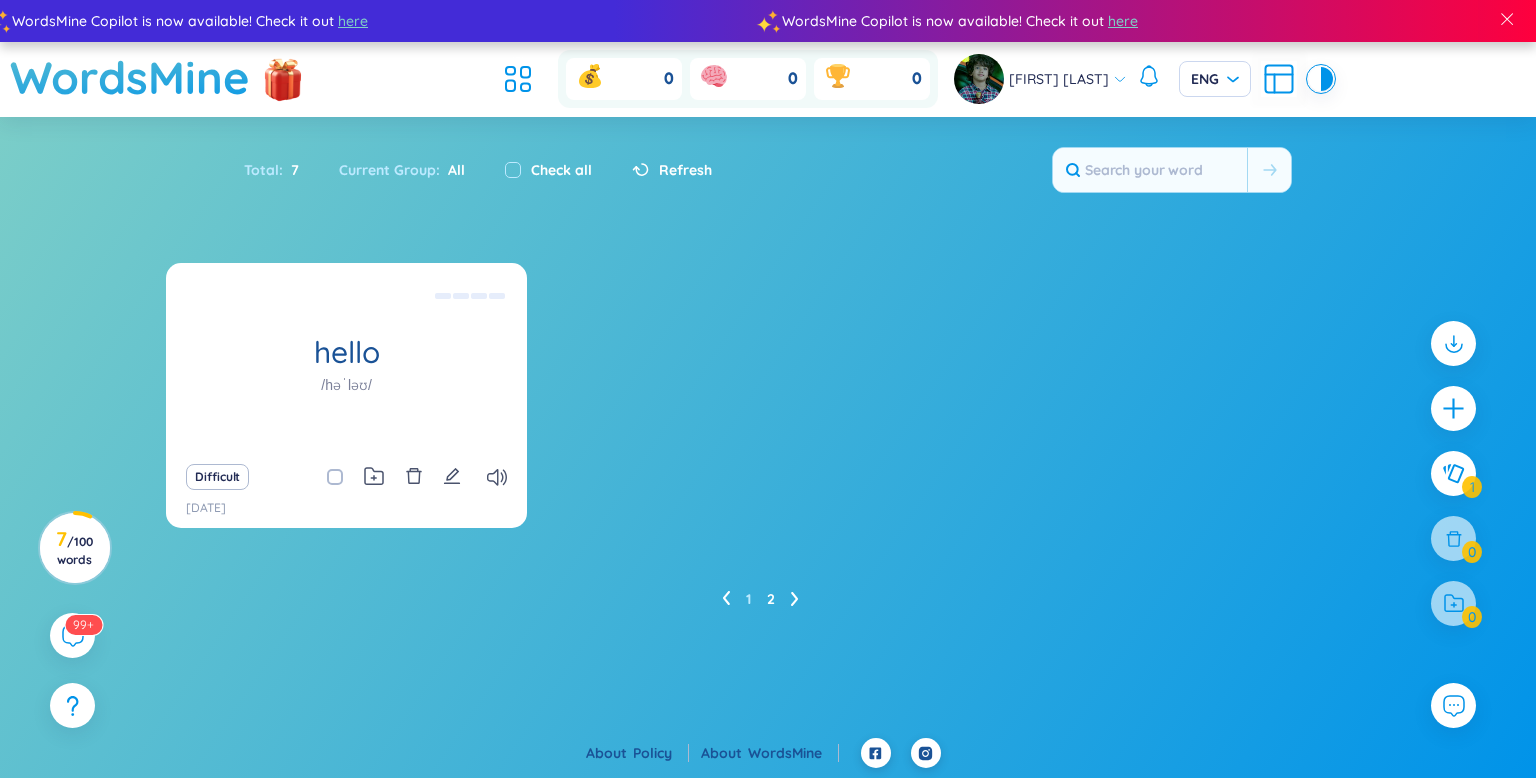 click on "1 2" at bounding box center (768, 599) 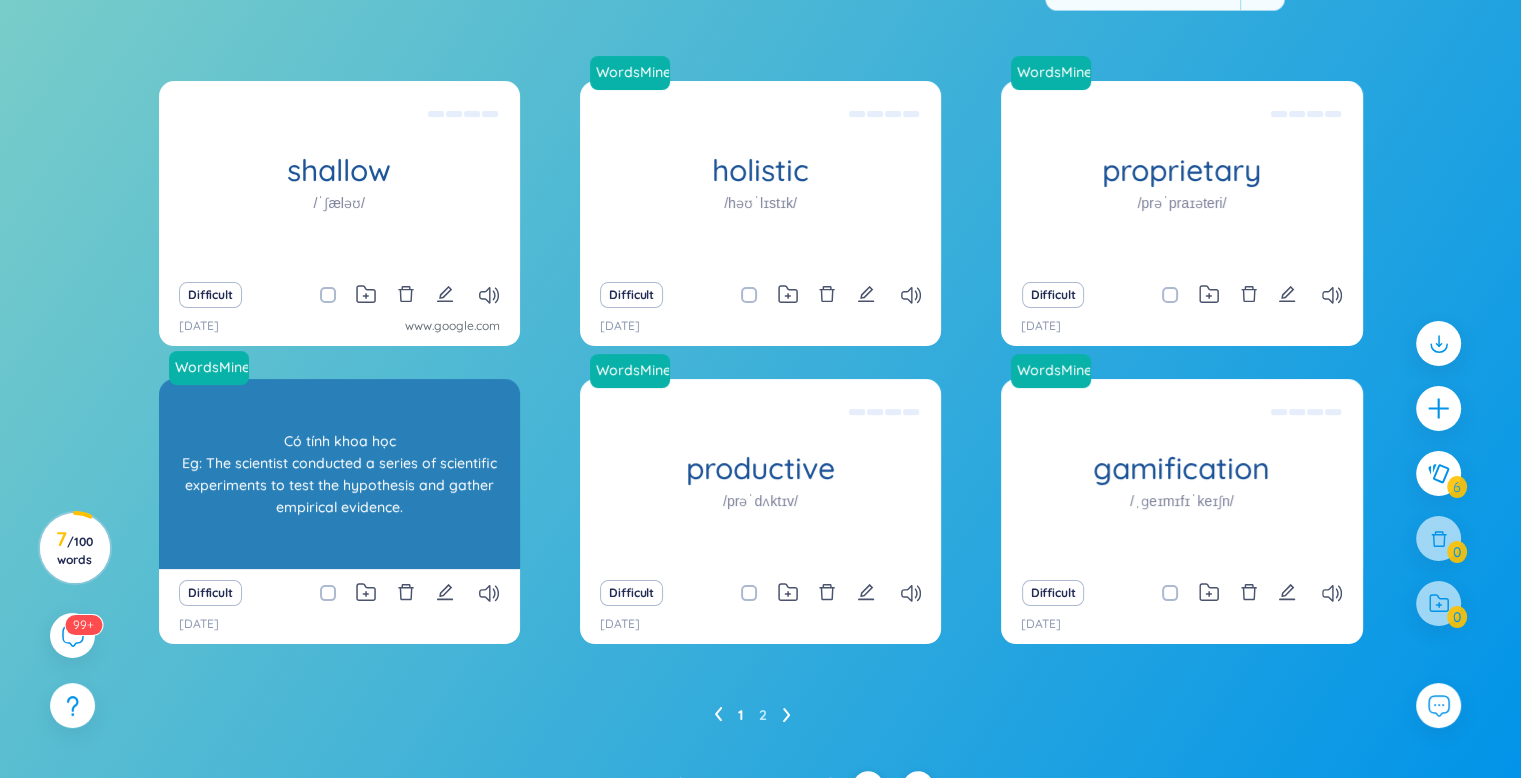 scroll, scrollTop: 214, scrollLeft: 0, axis: vertical 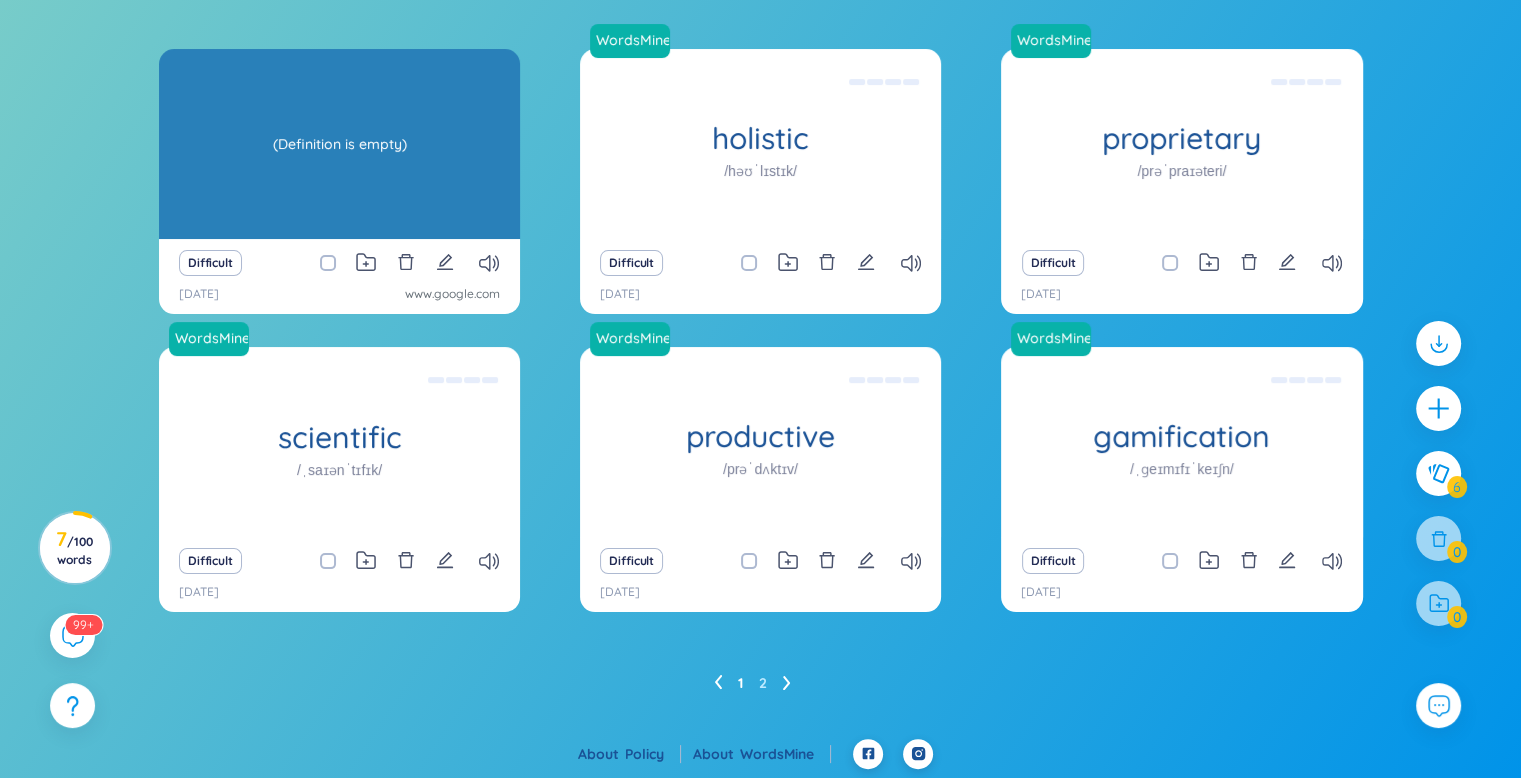 click on "shallow /ˈʃæləʊ/ (Definition is empty)" at bounding box center (339, 144) 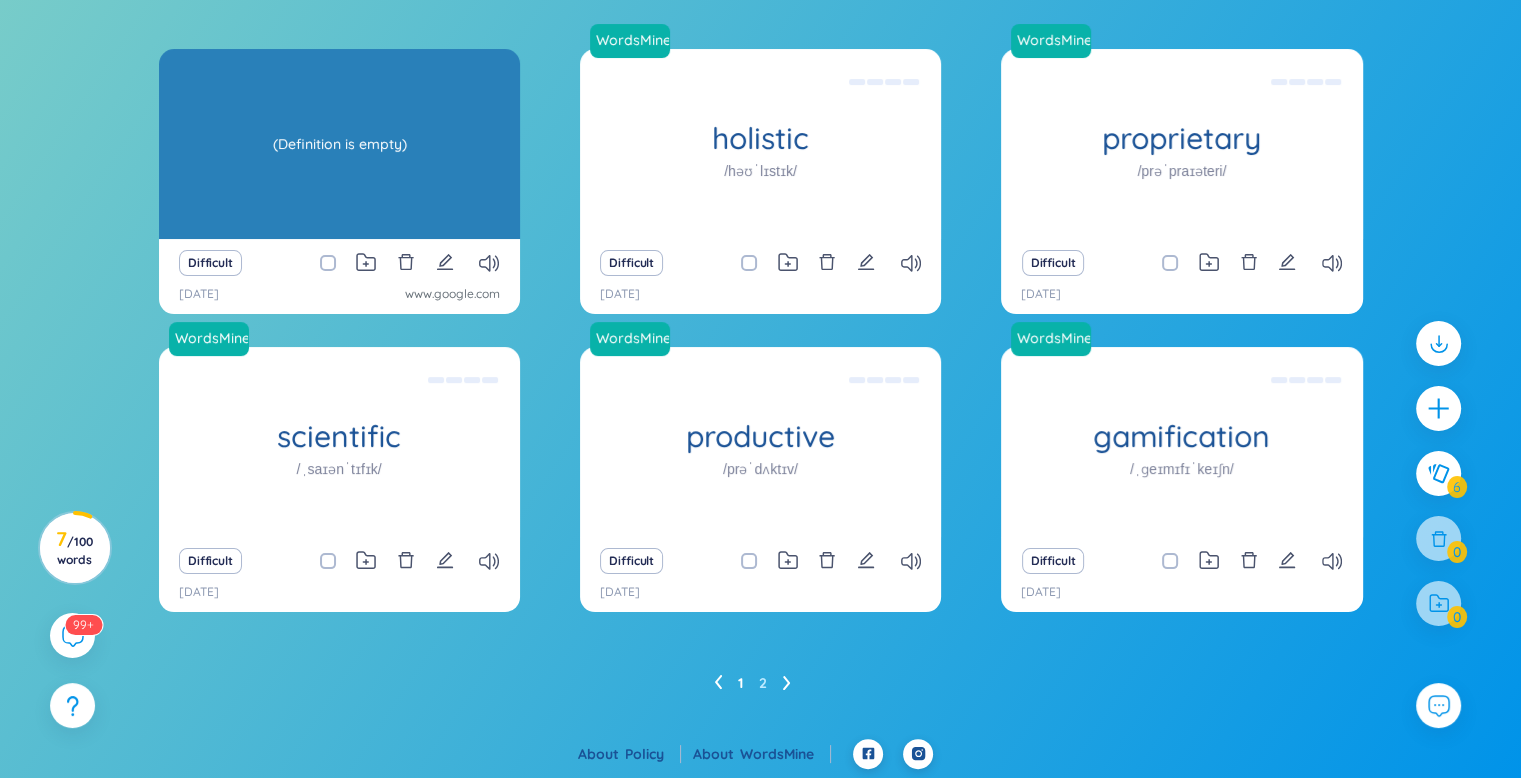 click on "(Definition is empty)" at bounding box center [339, 144] 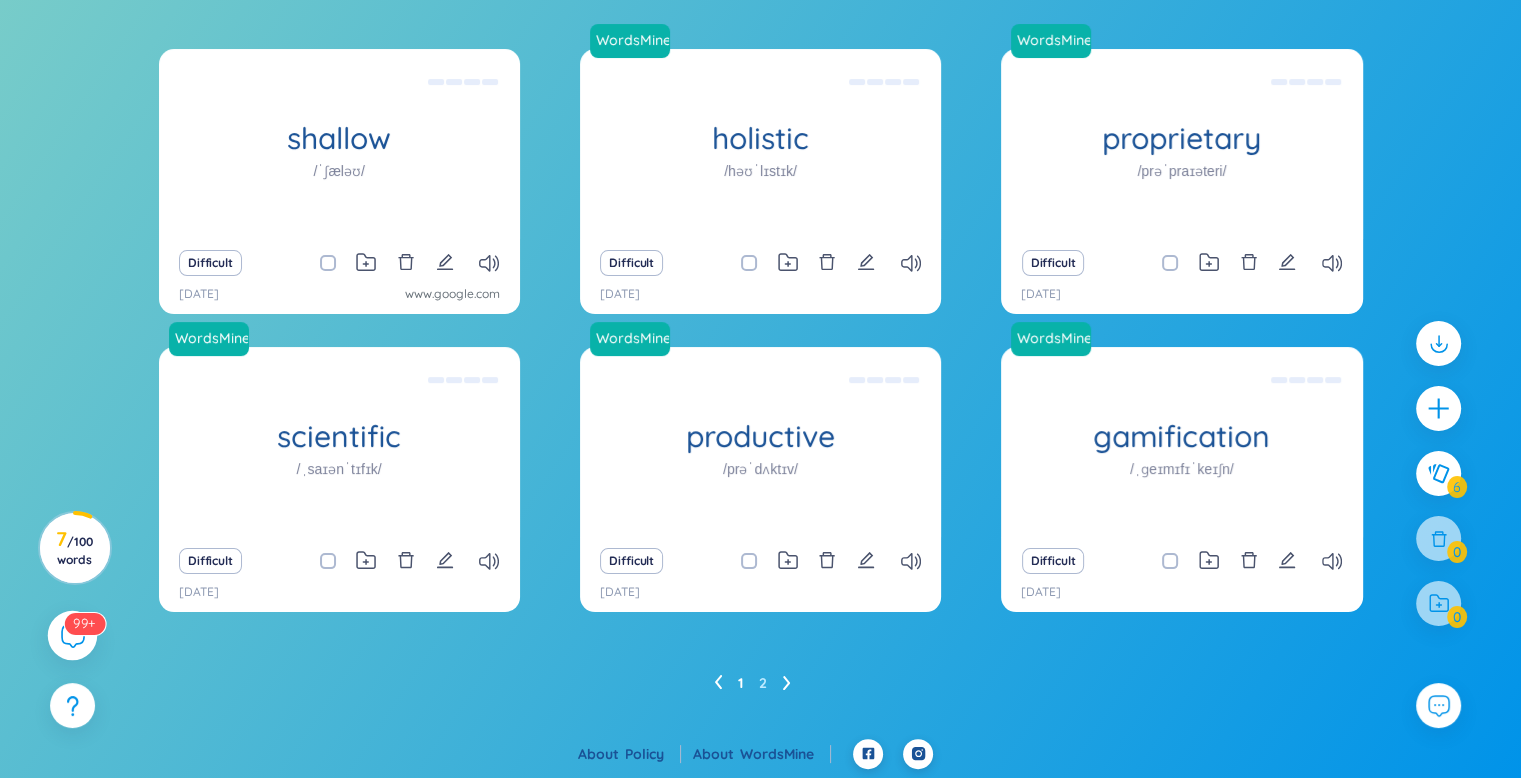click on "99+" at bounding box center (84, 623) 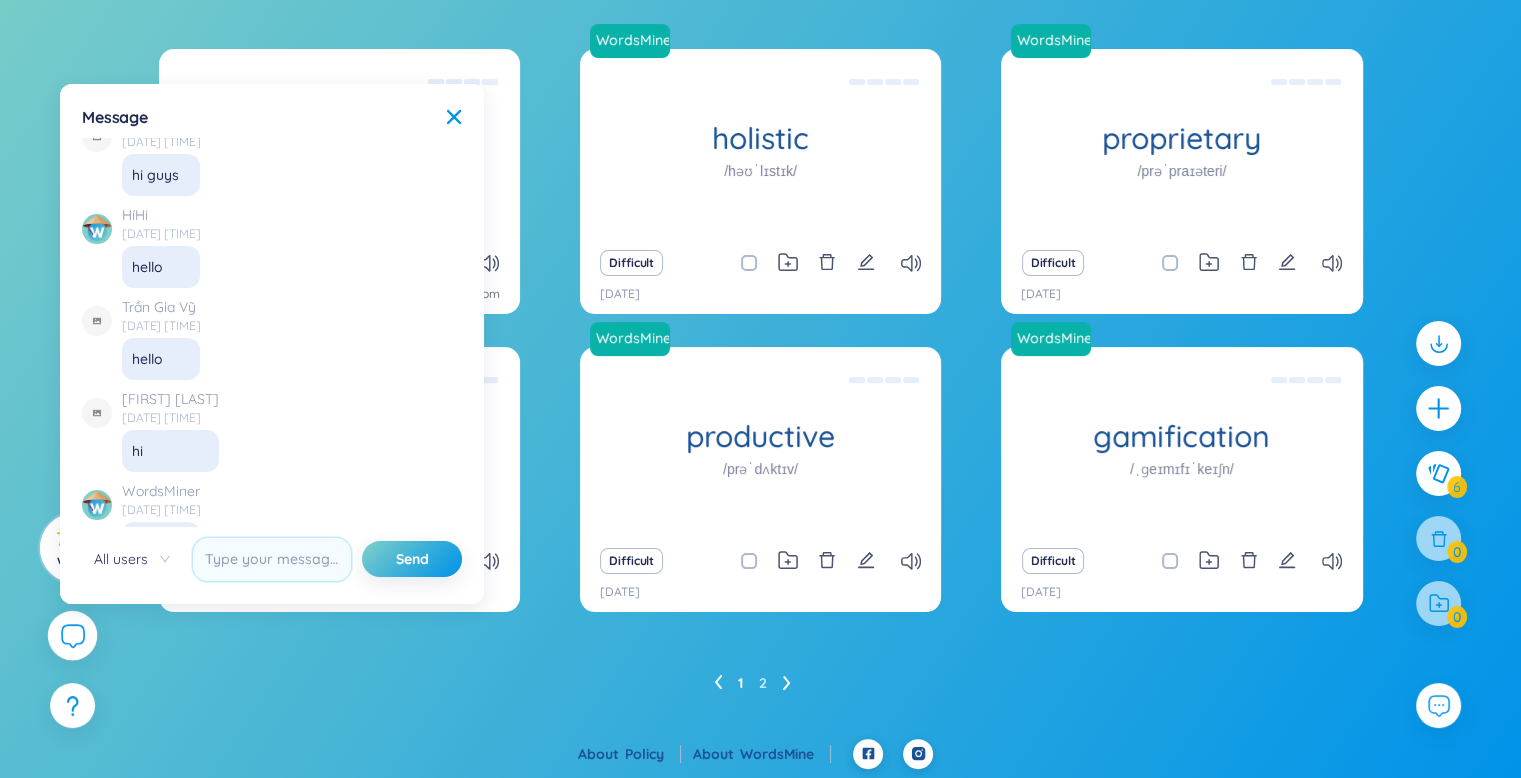 scroll, scrollTop: 5379, scrollLeft: 0, axis: vertical 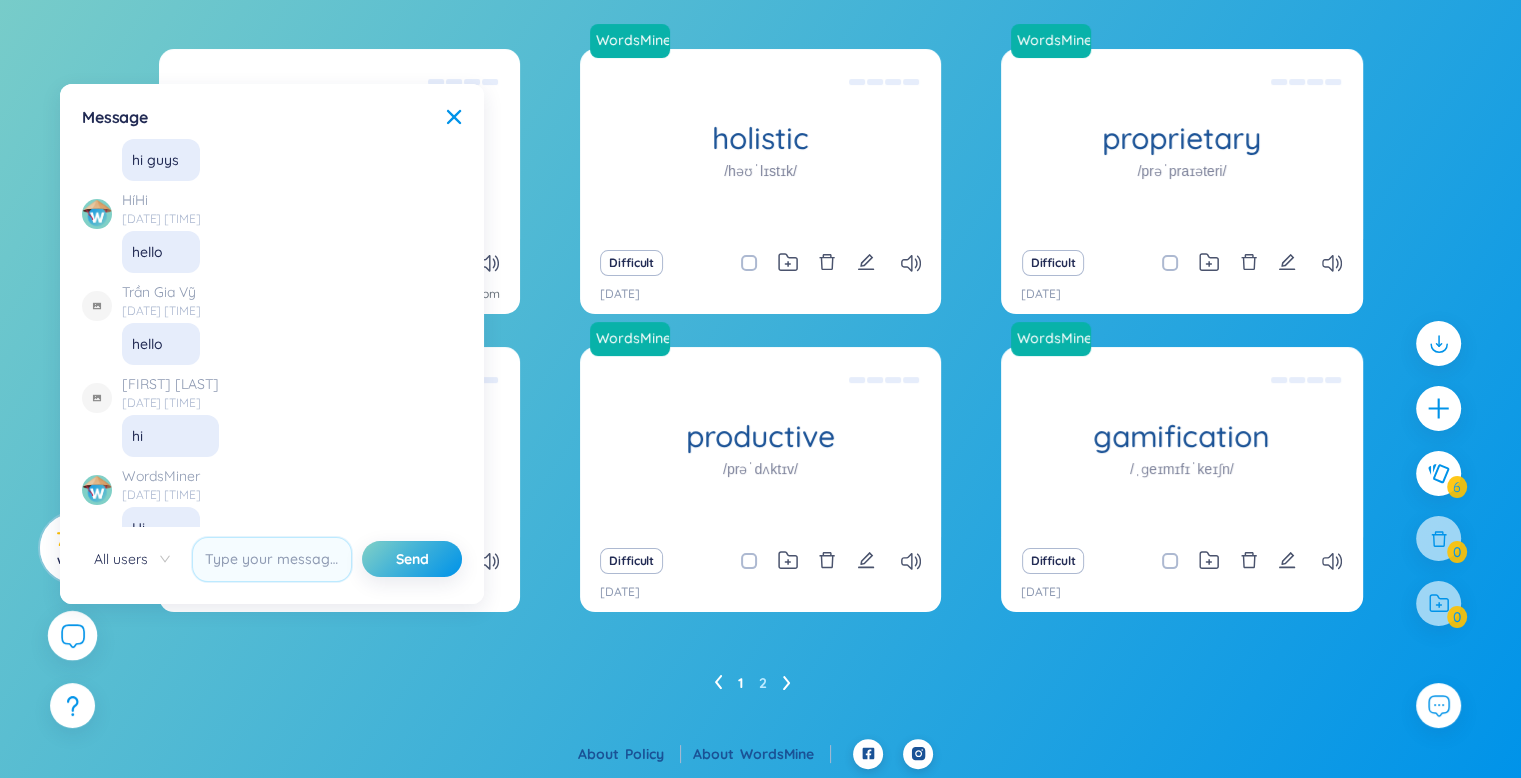 click on "All users" at bounding box center [132, 559] 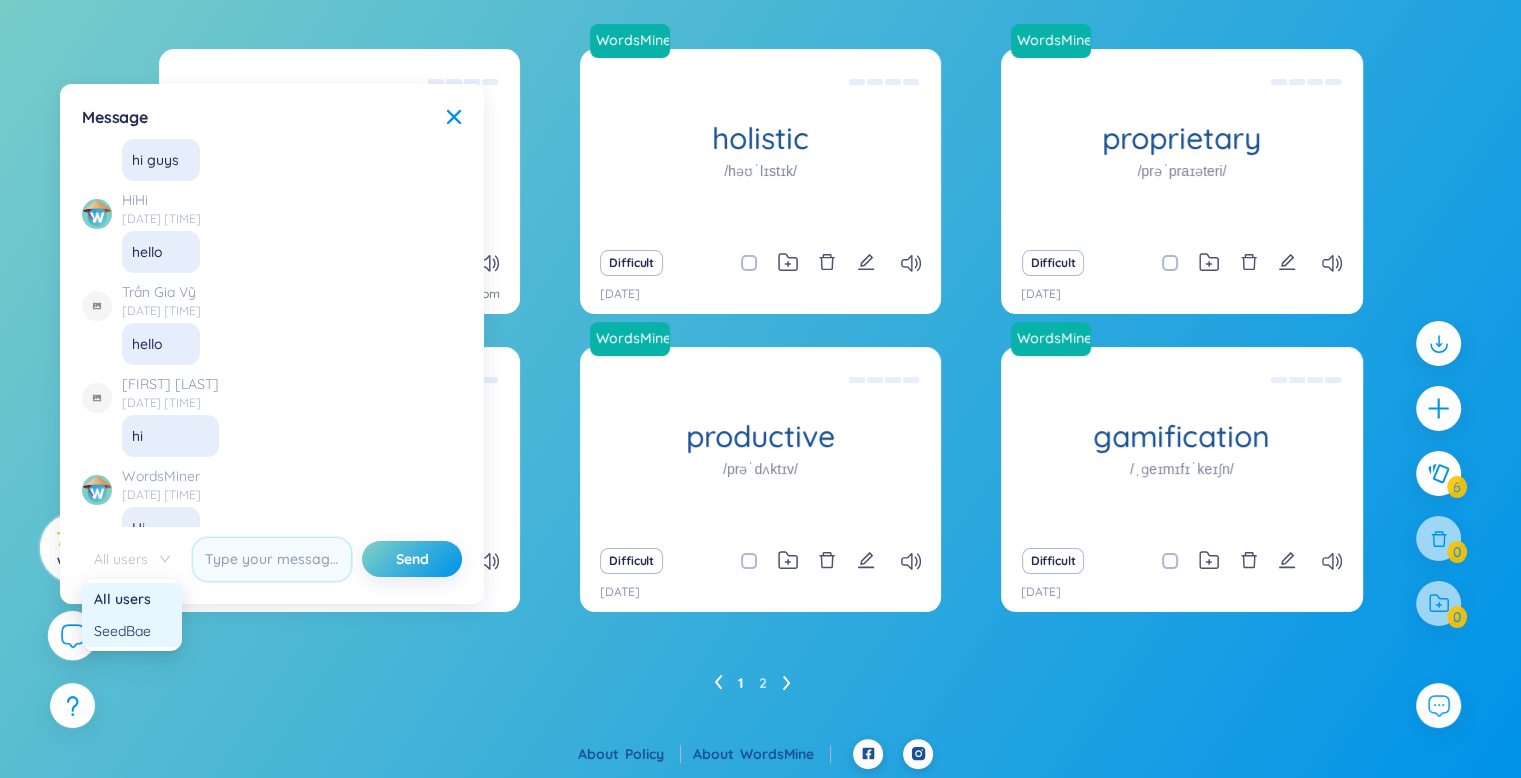 click on "SeedBae" at bounding box center (132, 631) 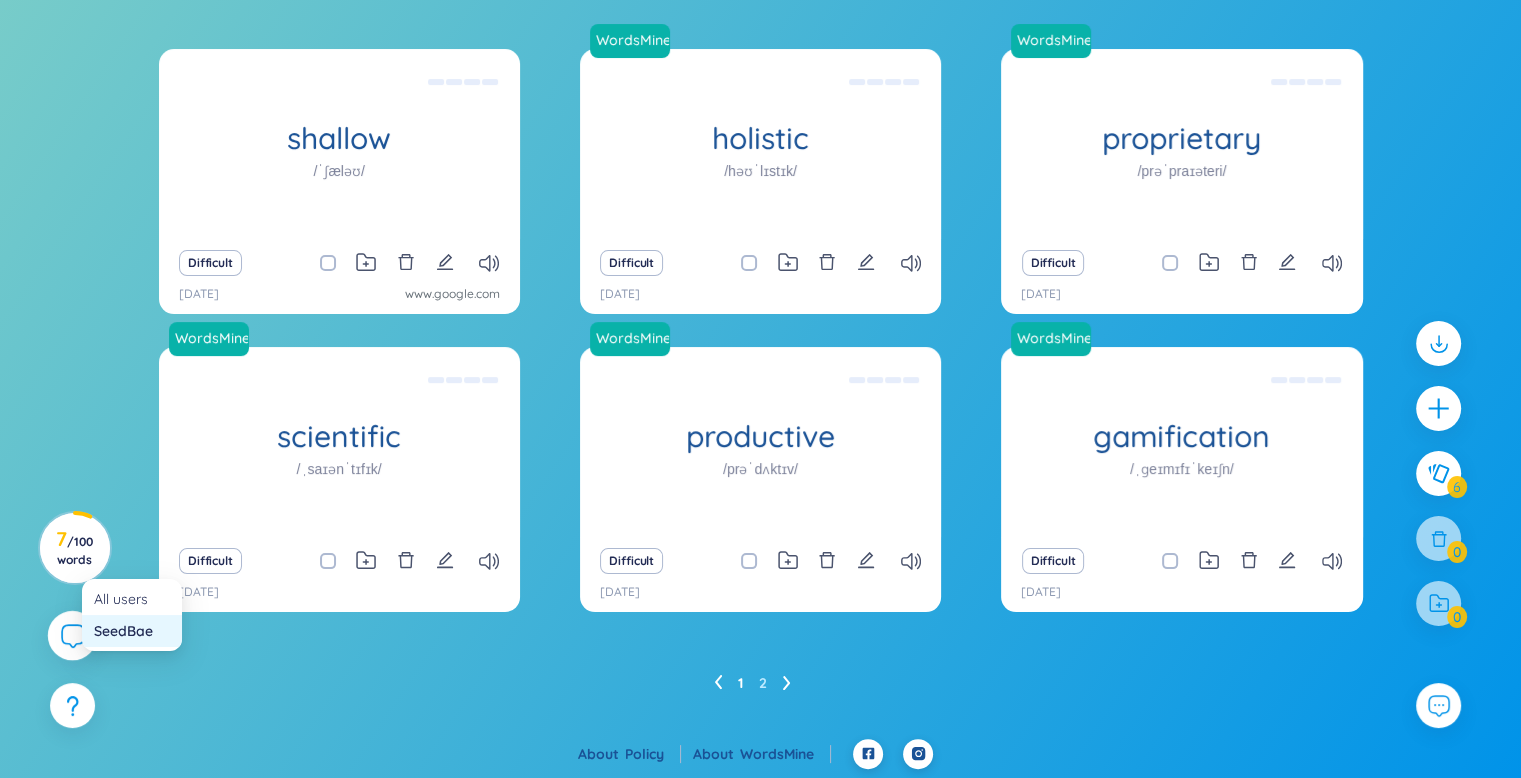 scroll, scrollTop: 0, scrollLeft: 0, axis: both 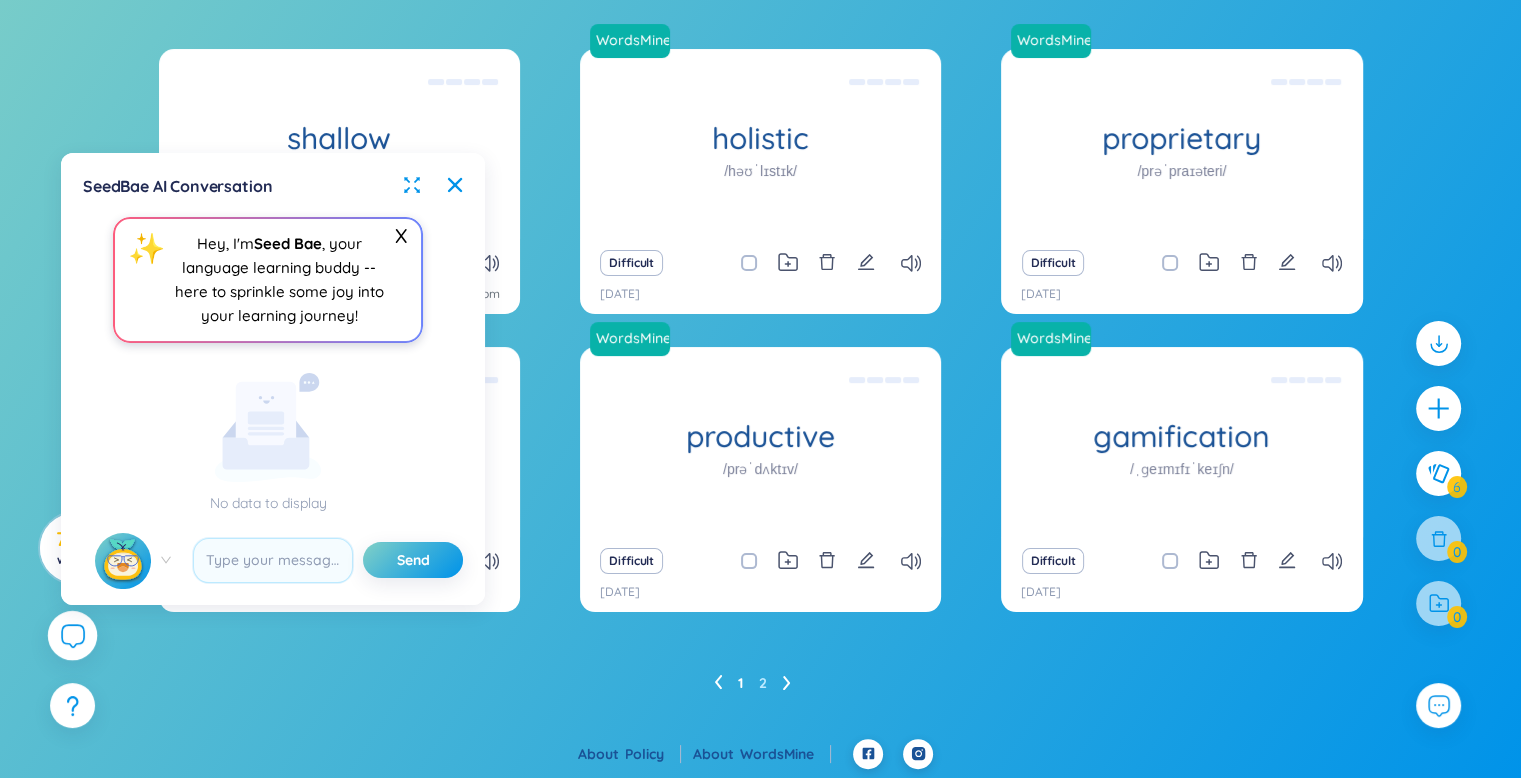 click at bounding box center (133, 563) 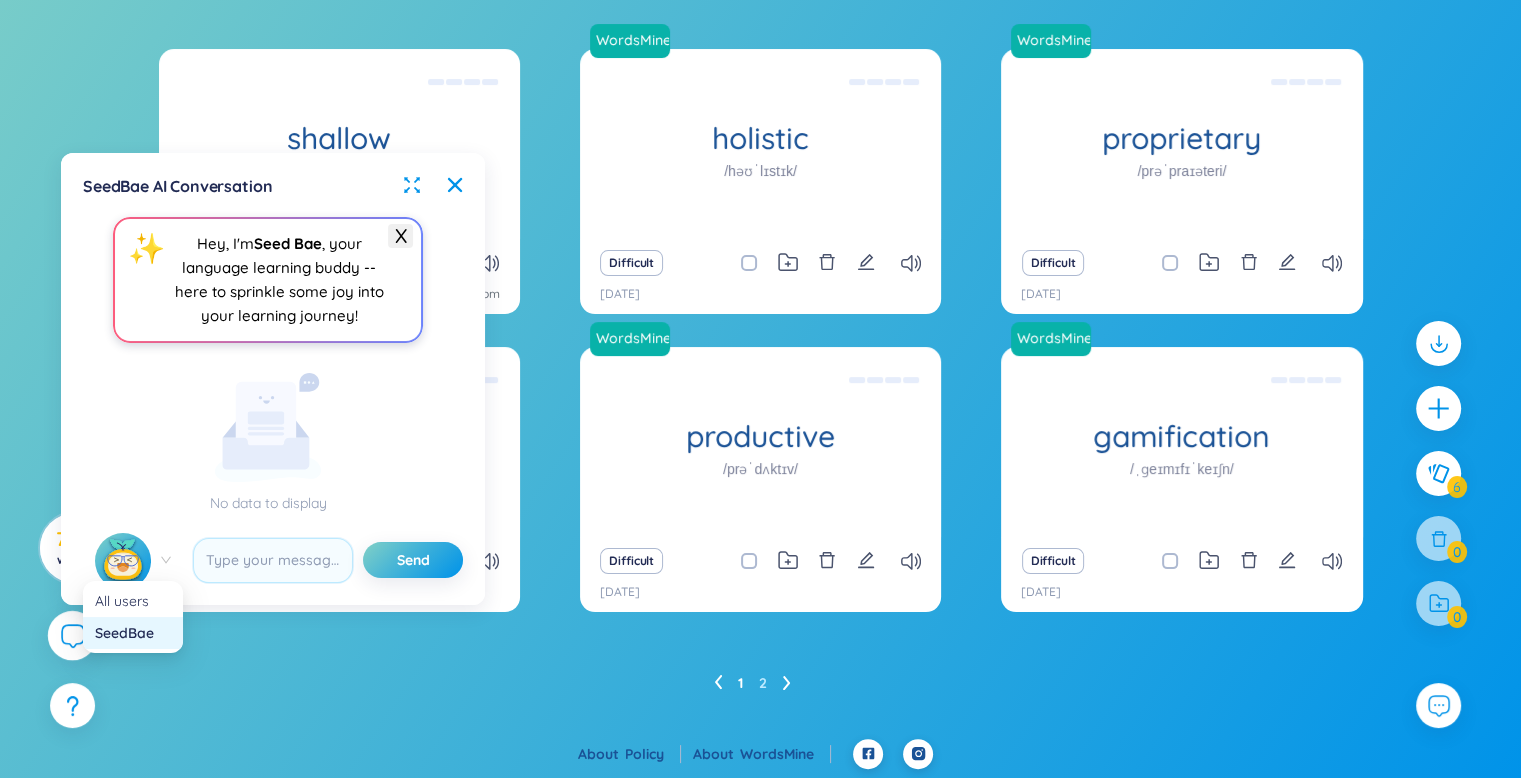 click on "X" at bounding box center [400, 236] 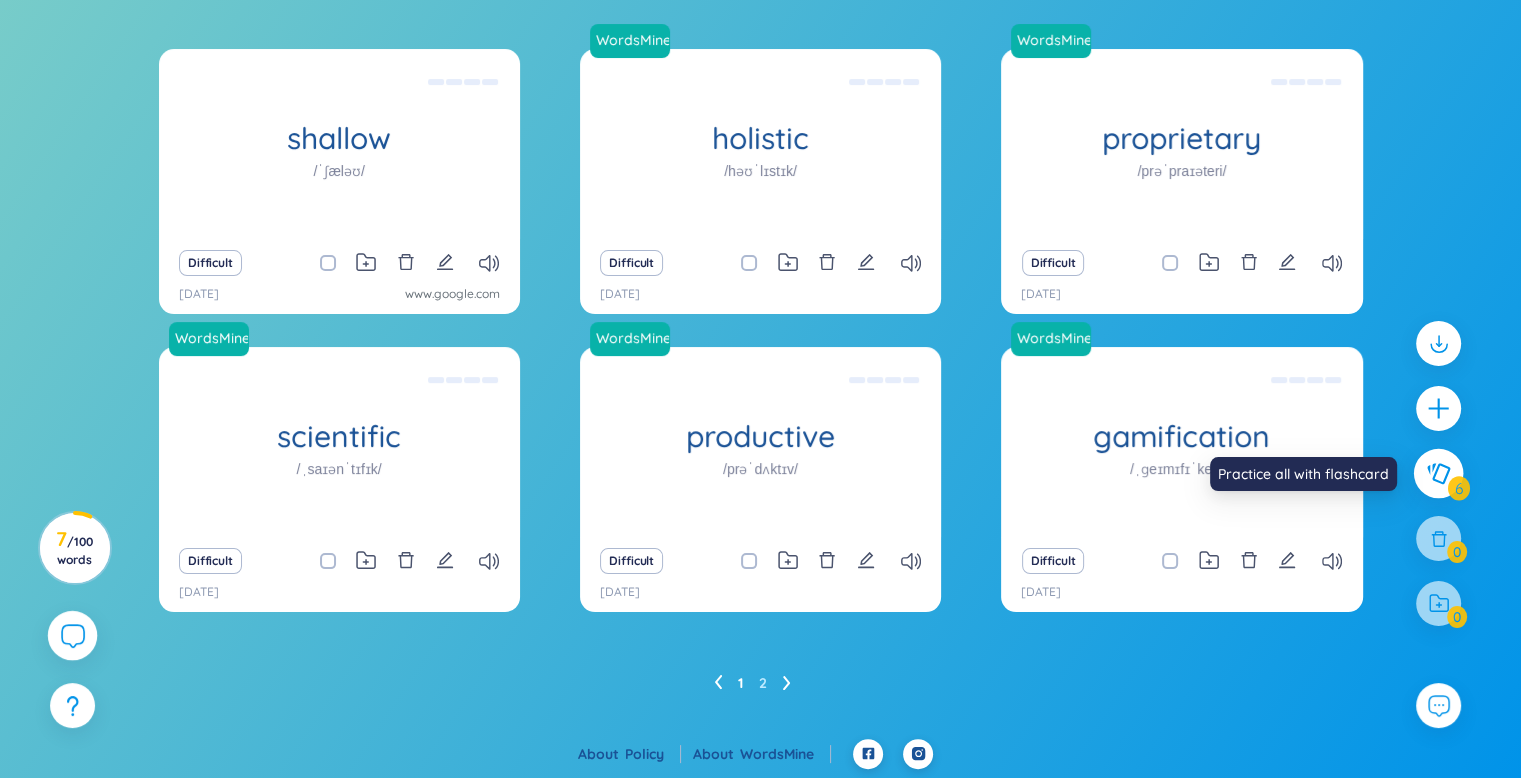 click at bounding box center (1439, 474) 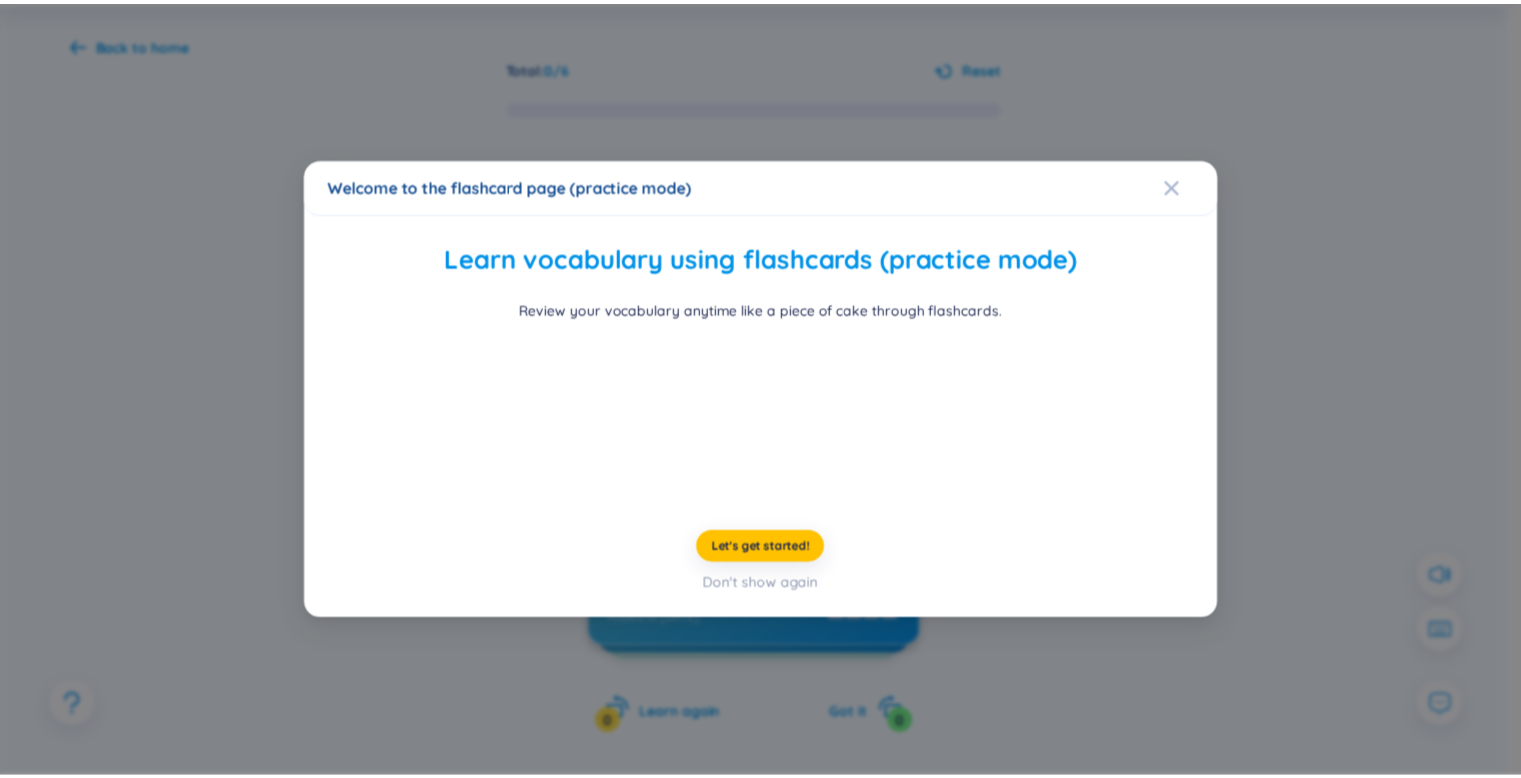 scroll, scrollTop: 0, scrollLeft: 0, axis: both 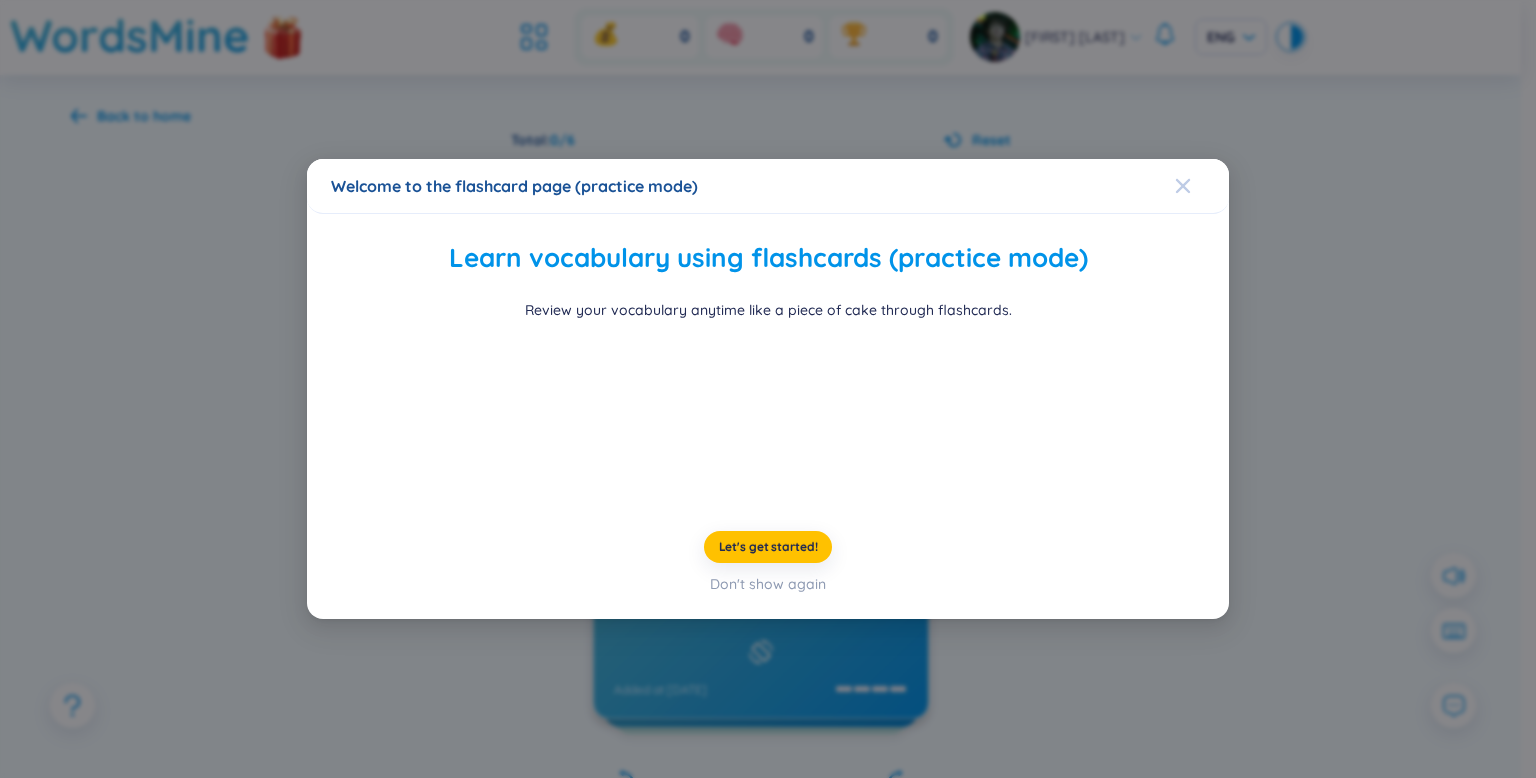 click at bounding box center [1202, 186] 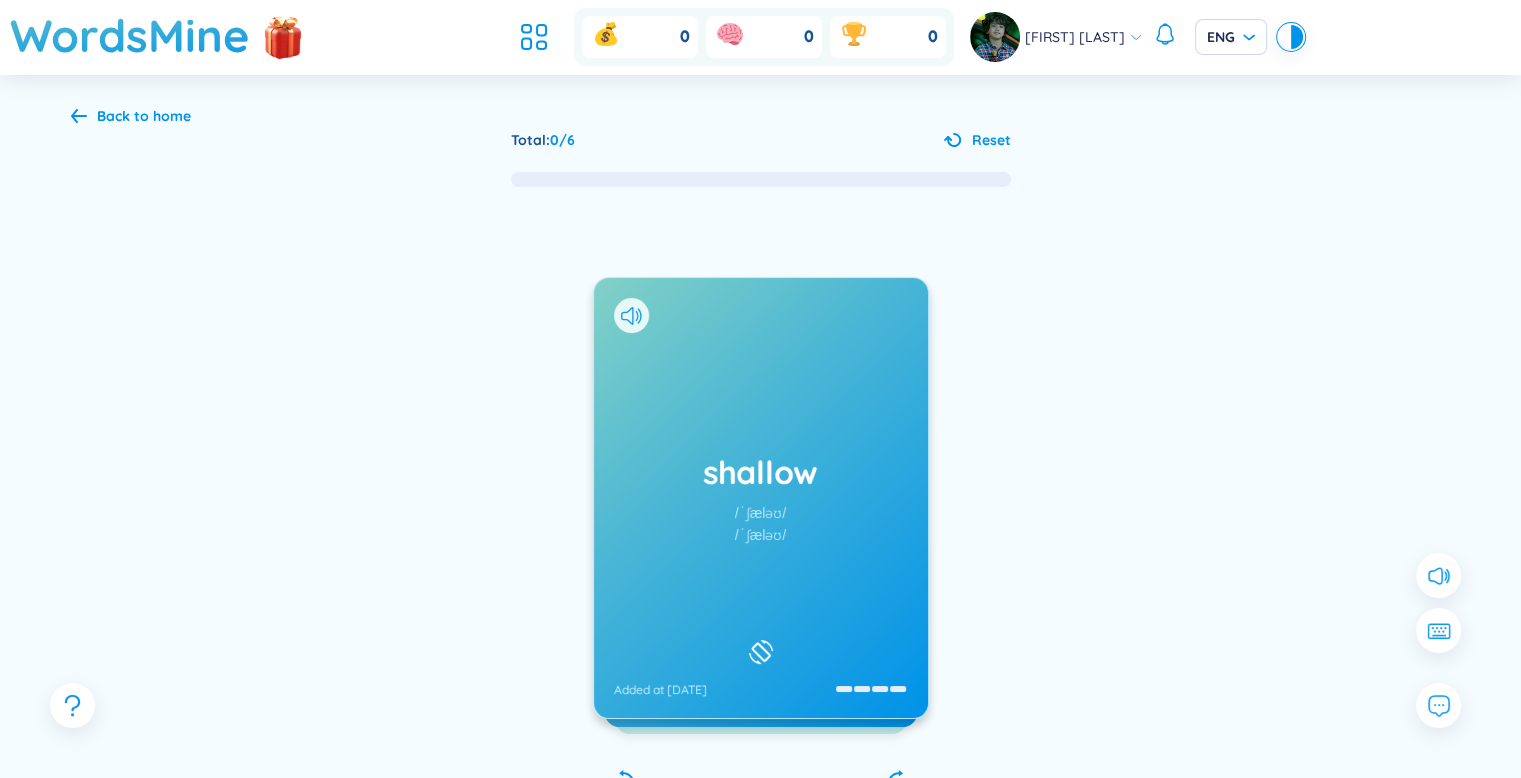 click on "Back to home" at bounding box center (144, 116) 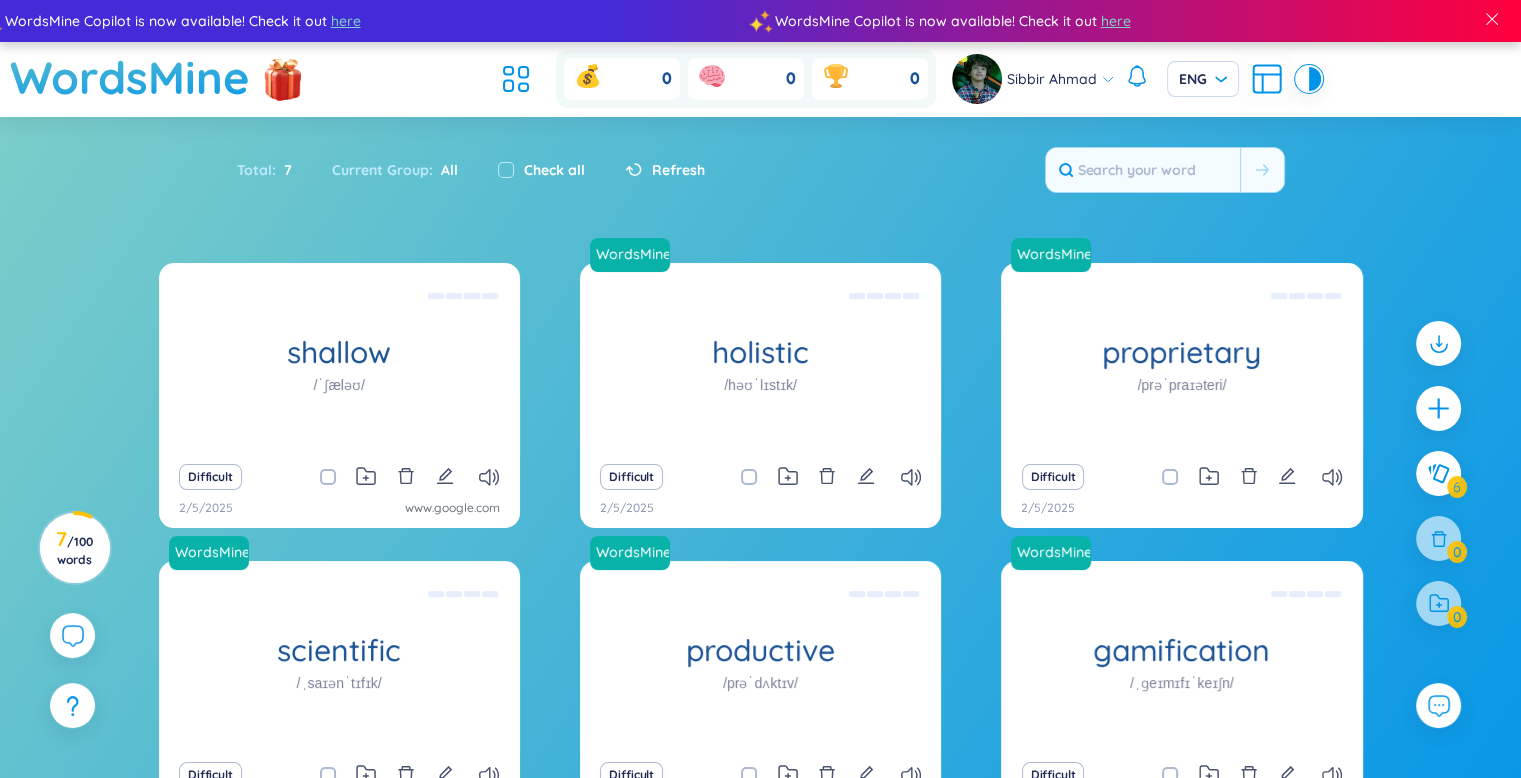 scroll, scrollTop: 214, scrollLeft: 0, axis: vertical 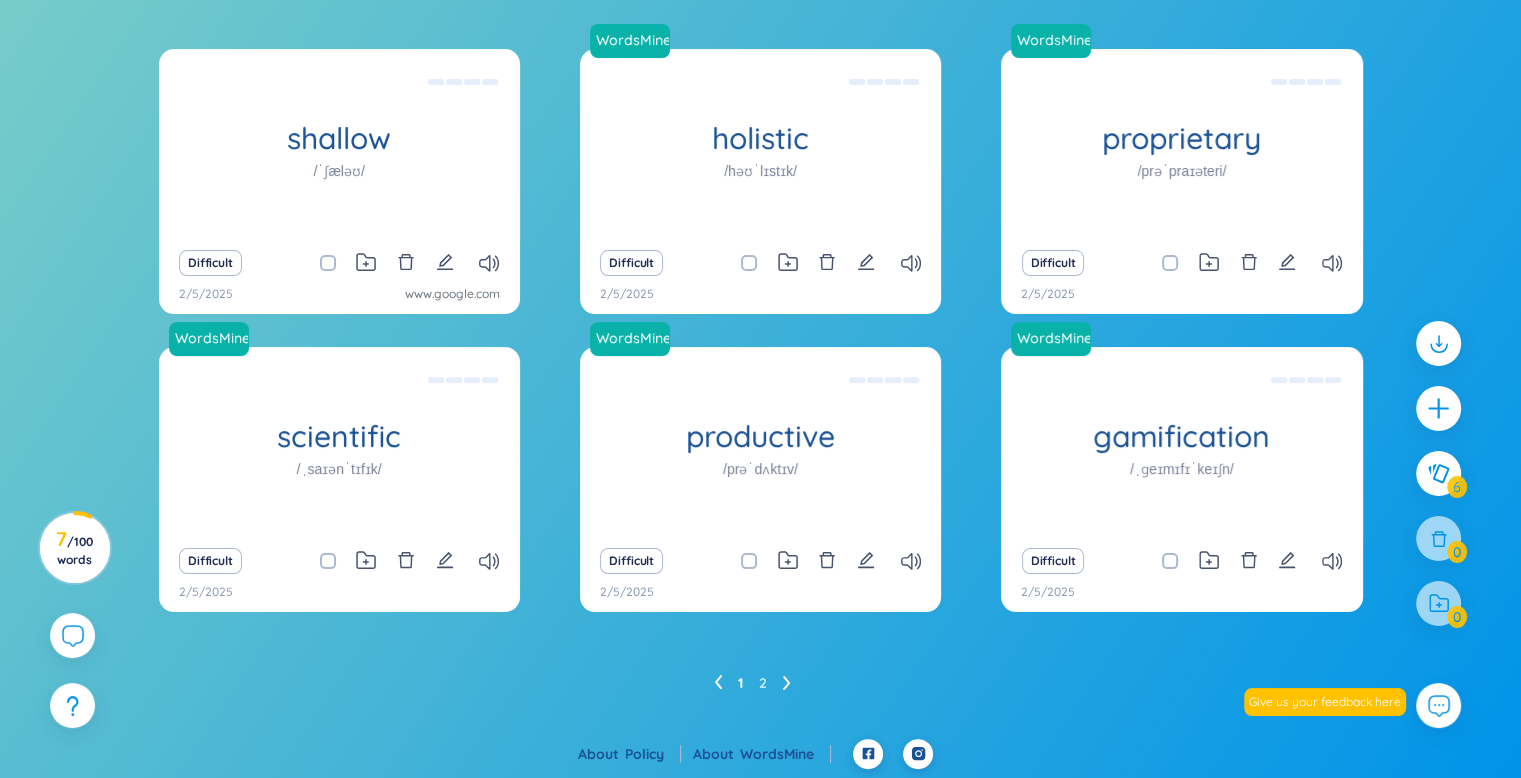 click 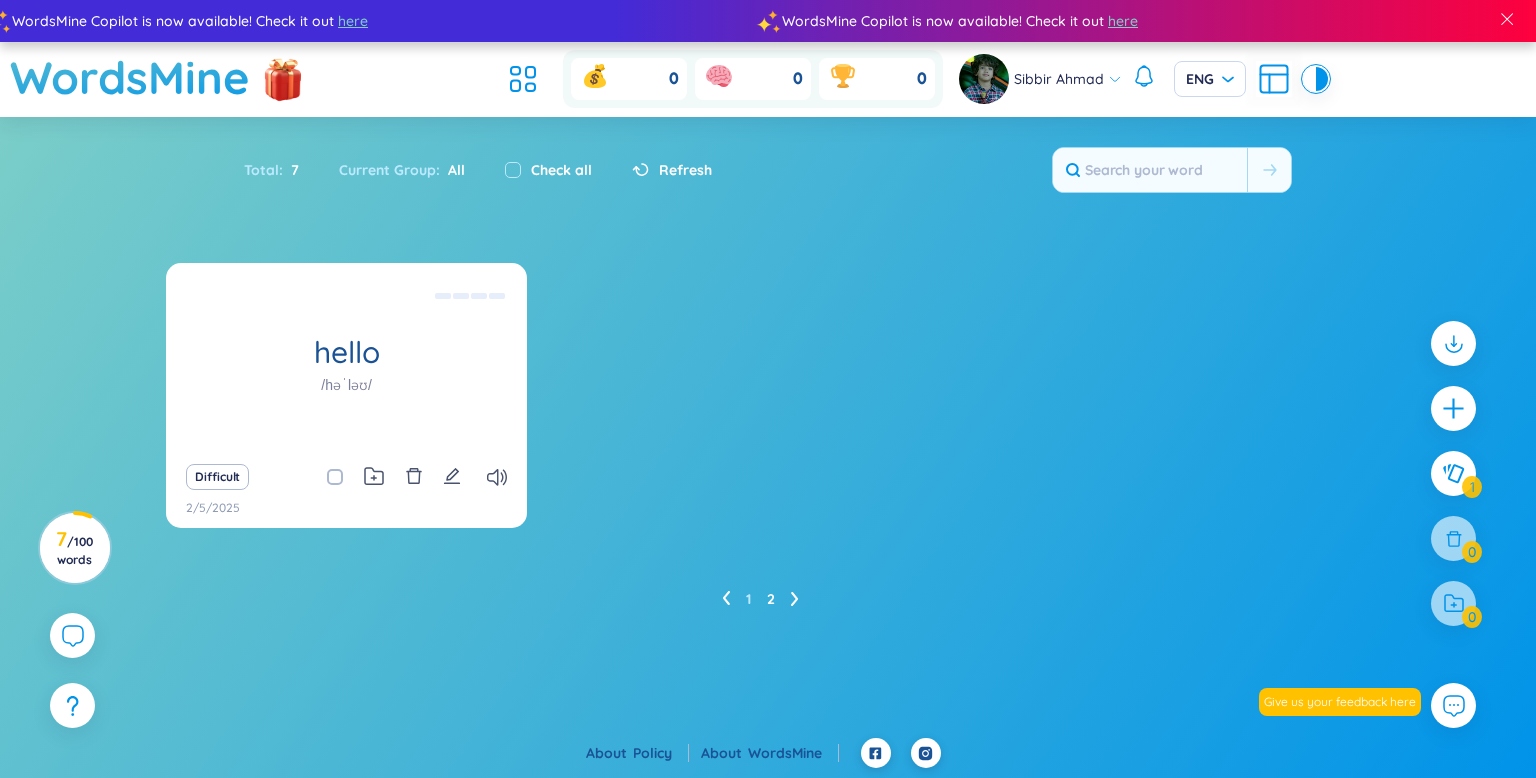 click 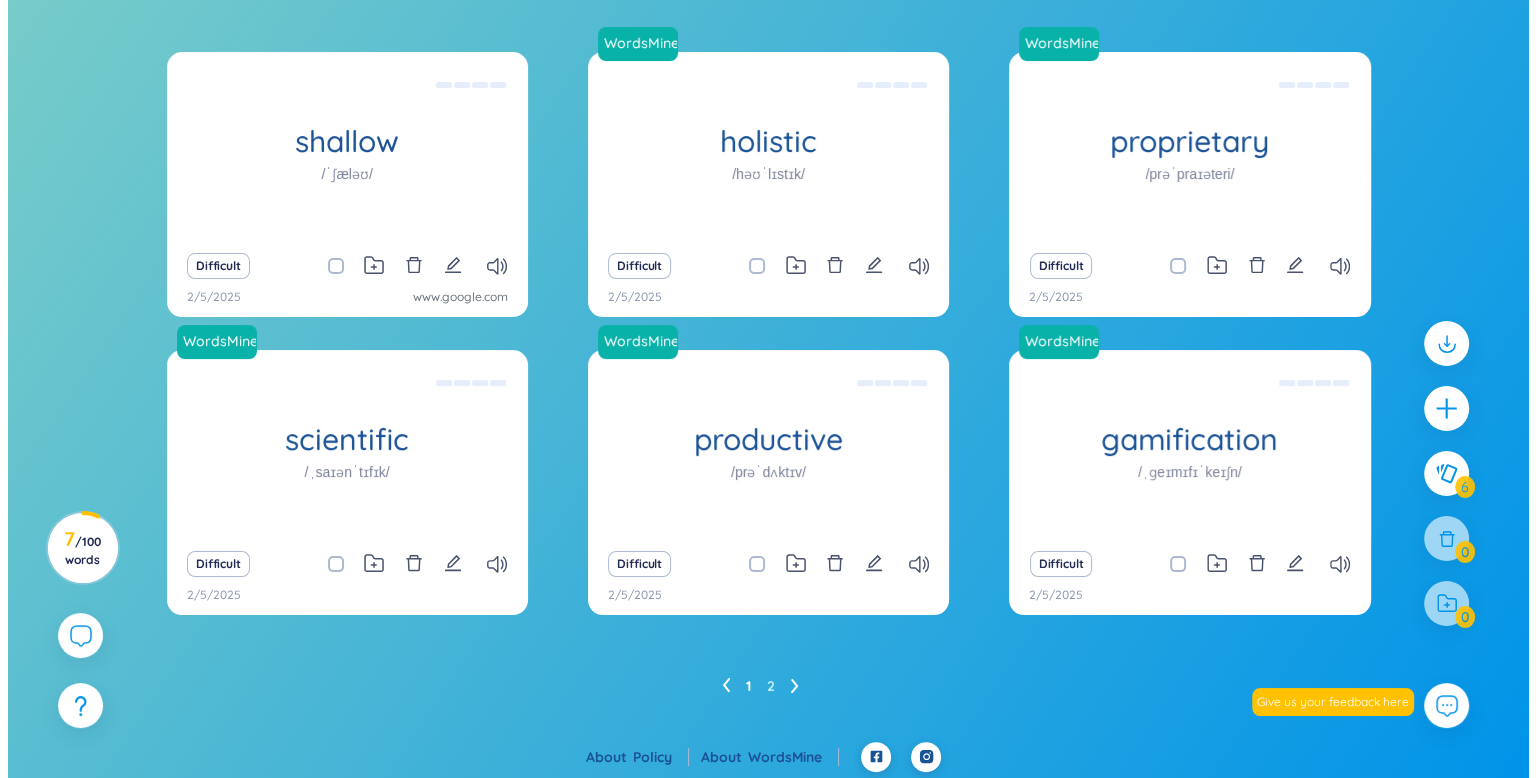 scroll, scrollTop: 214, scrollLeft: 0, axis: vertical 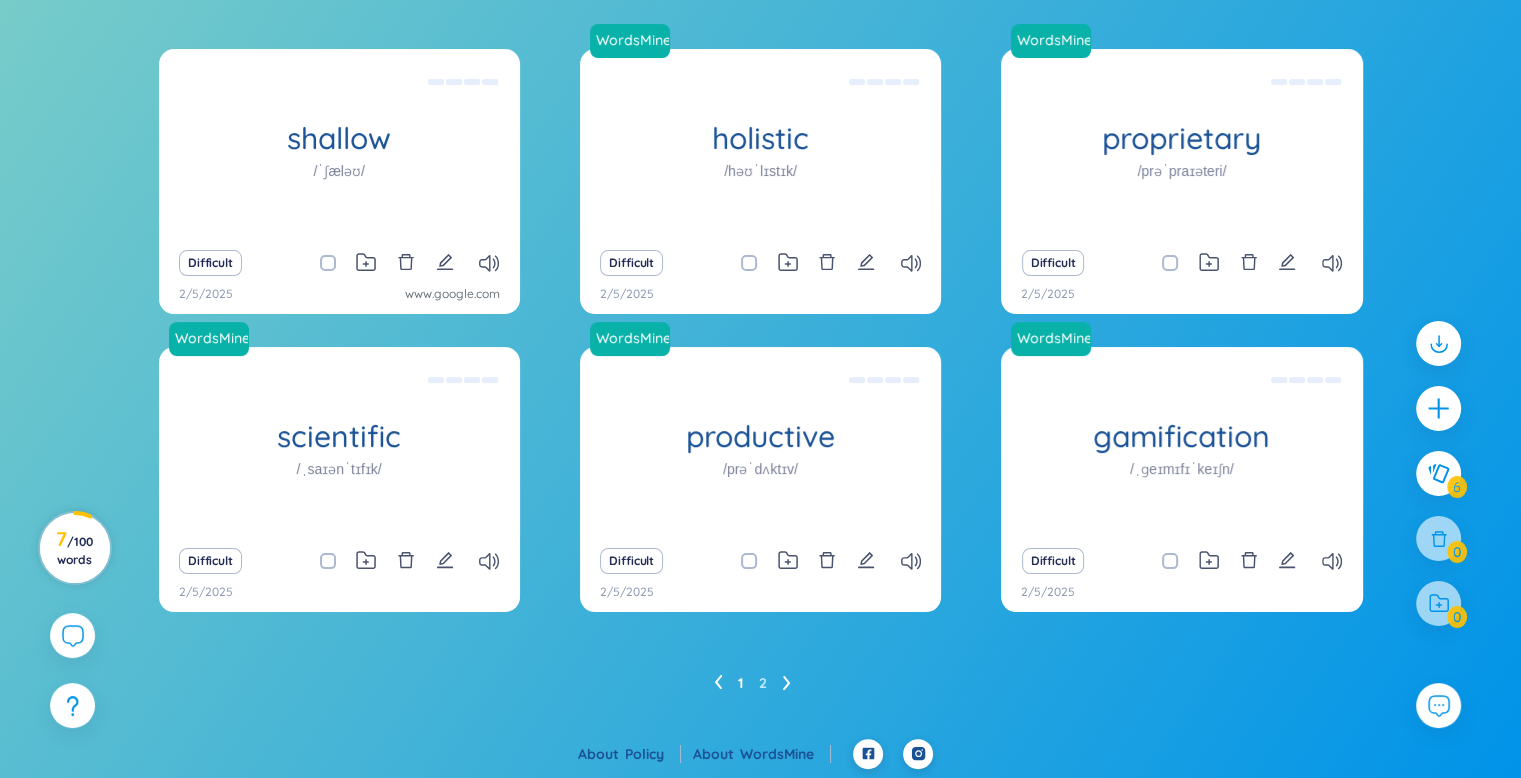 click on "7 / 100   words" at bounding box center [74, 549] 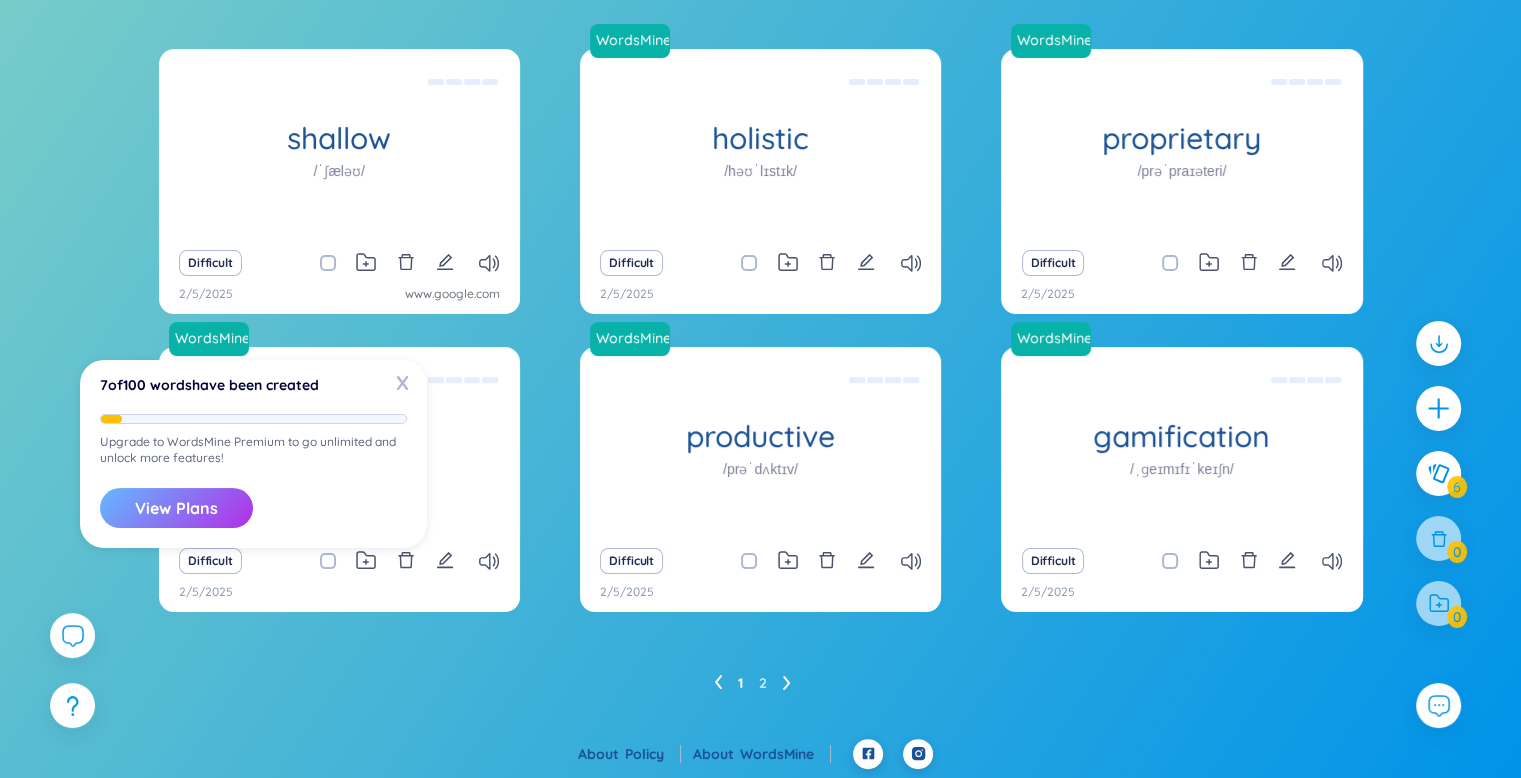 click on "View Plans" at bounding box center [176, 508] 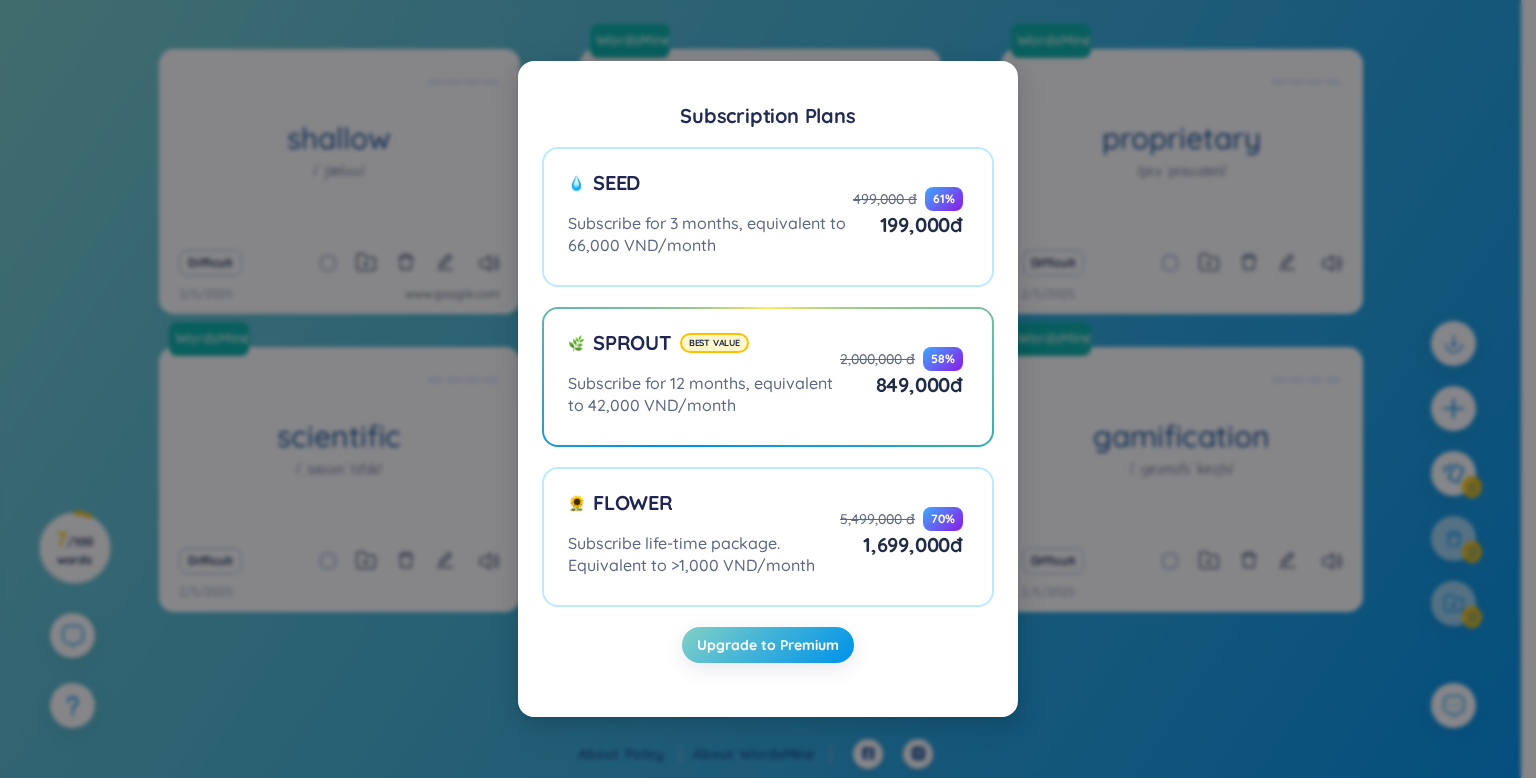 click on "Subscription Plans Seed Subscribe for 3 months, equivalent to 66,000 VND/month 499,000 đ 61 % 199,000 đ Sprout Best value Subscribe for 12 months, equivalent to 42,000 VND/month 2,000,000 đ 58 % 849,000  đ Flower Subscribe life-time package. Equivalent to >1,000 VND/month 5,499,000 đ 70 % 1,699,000  đ Upgrade to Premium" at bounding box center (768, 389) 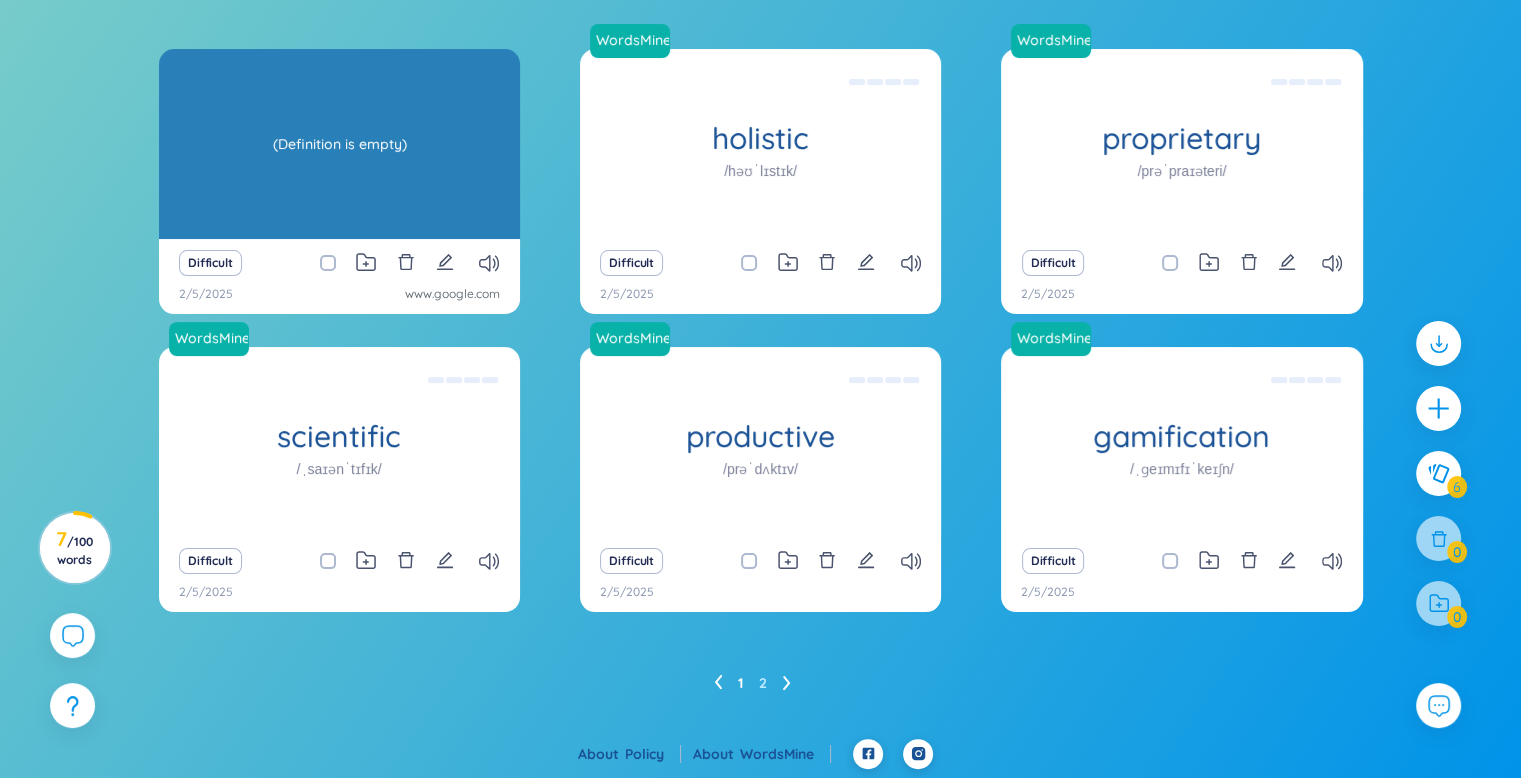 click on "(Definition is empty)" at bounding box center (339, 144) 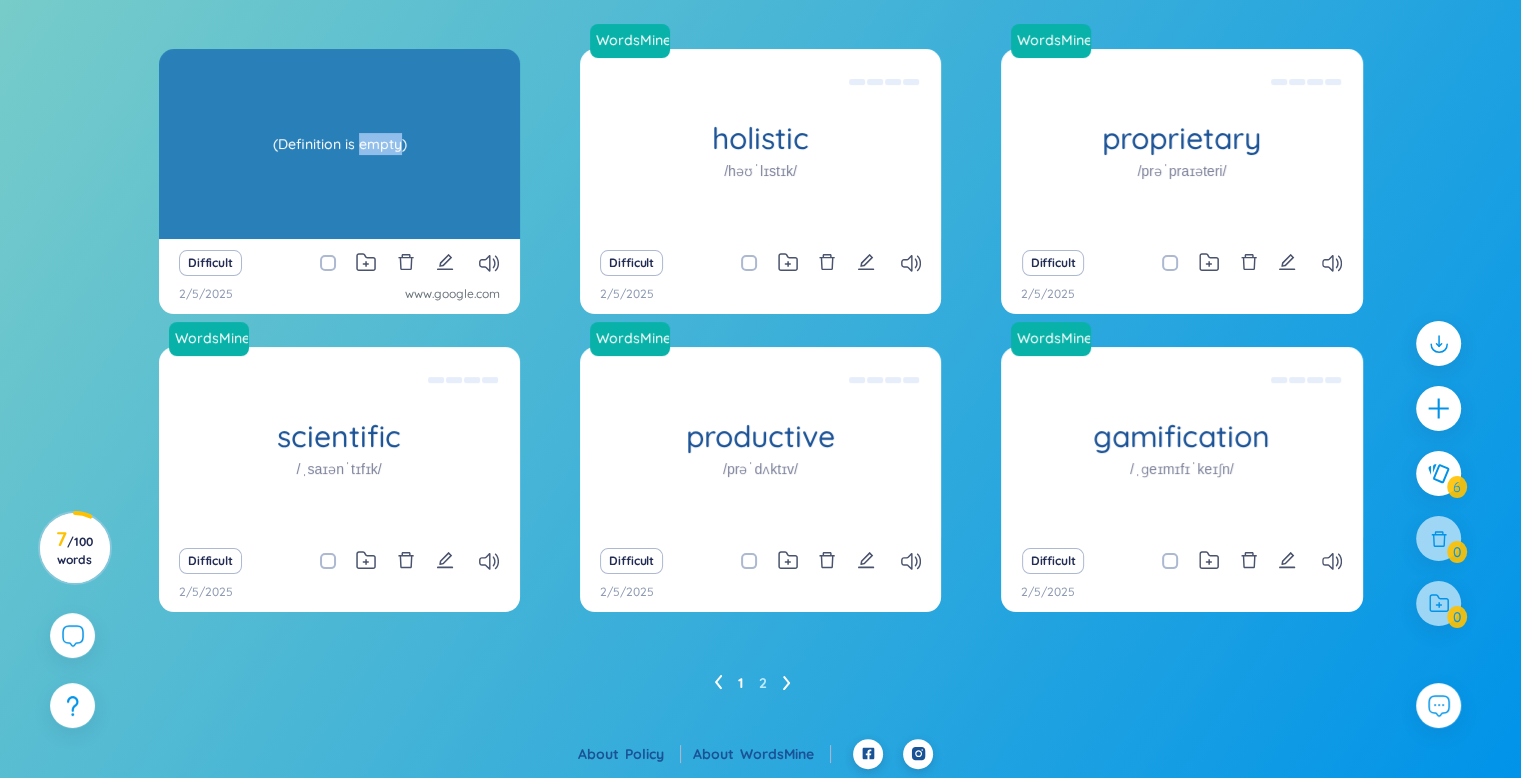 click on "WordsMine Copilot is now available! Check it out  here  WordsMine Copilot is now available! Check it out  here  WordsMine Copilot is now available! Check it out  here  WordsMine Copilot is now available! Check it out  here  WordsMine 0 0 0 Sibbir Ahmad ENG Sort Alphabet Ascending Alphabet Descending Time-based Ascending Time-based Descending Group All Today This week Difficult word Folders Word level New Hard Medium Easy Super easy Density Eco Roomy Cozy Preferences Flip Paging Show Source Show group name Looks like you don't have extension installed! In order for WordsMine to work, you'll need to add the WordsMine extension to your browser.   Download WordsMine for free Total :       7 Current Group :     All Check all   Refresh shallow /ˈʃæləʊ/ (Definition is empty) Difficult 2/5/2025 www.google.com   WordsMine holistic /həʊˈlɪstɪk/ Toàn diện
Eg: The holistic approach to healthcare takes into account the physical, mental, and emotional well-being of an individual. Difficult 2/5/2025 WordsMine" at bounding box center (760, 175) 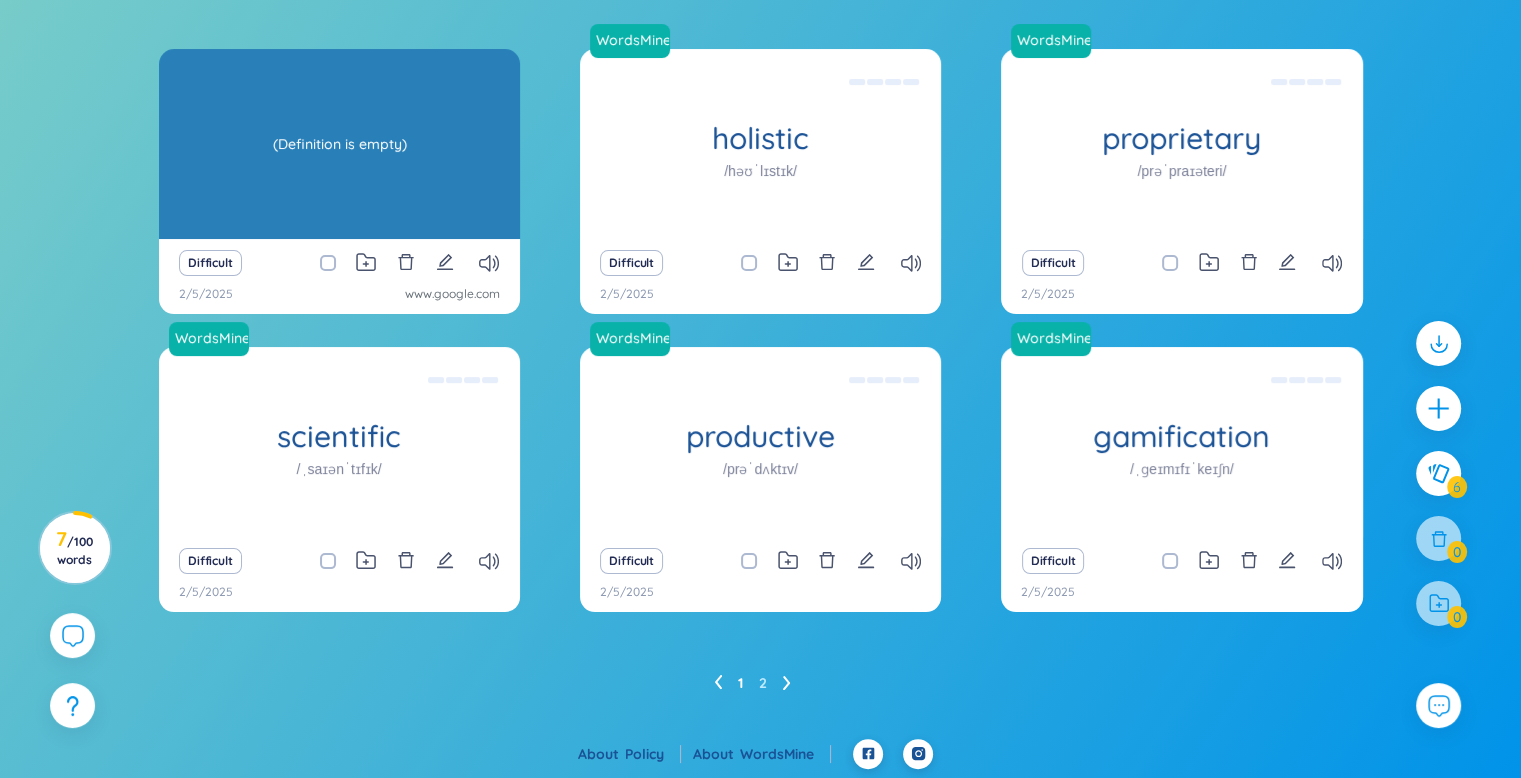click on "(Definition is empty)" at bounding box center [339, 144] 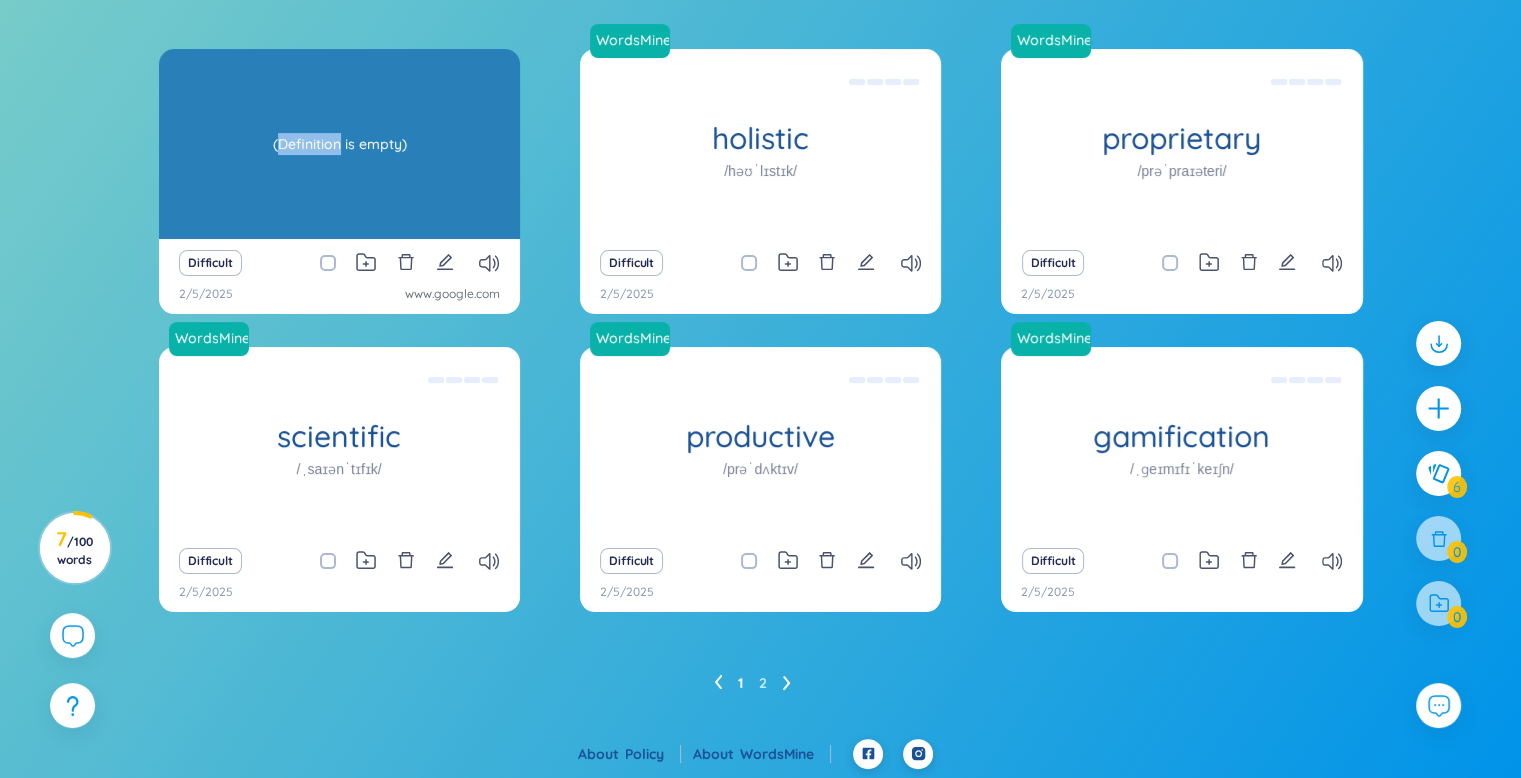 click on "(Definition is empty)" at bounding box center [339, 144] 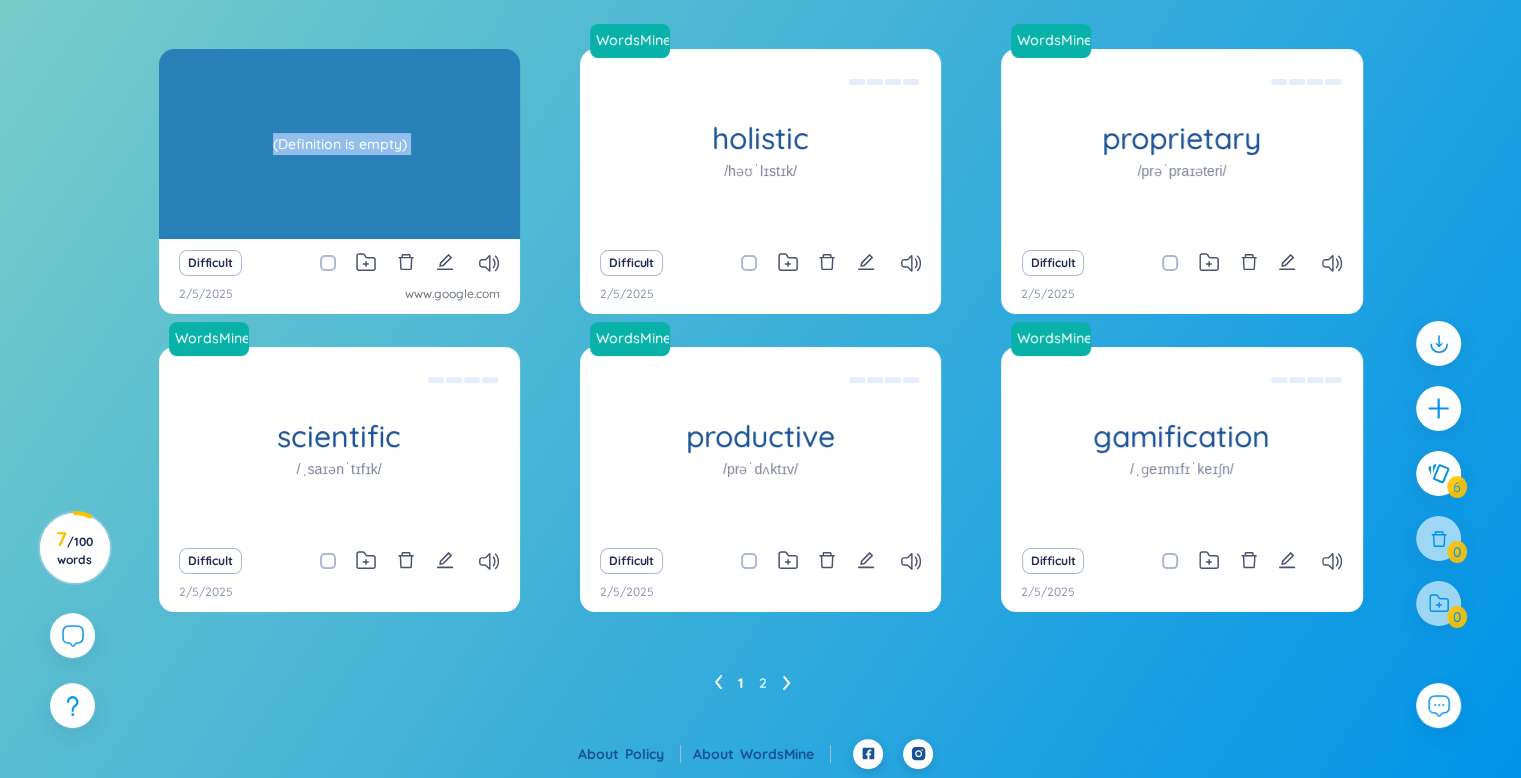 click on "(Definition is empty)" at bounding box center [339, 144] 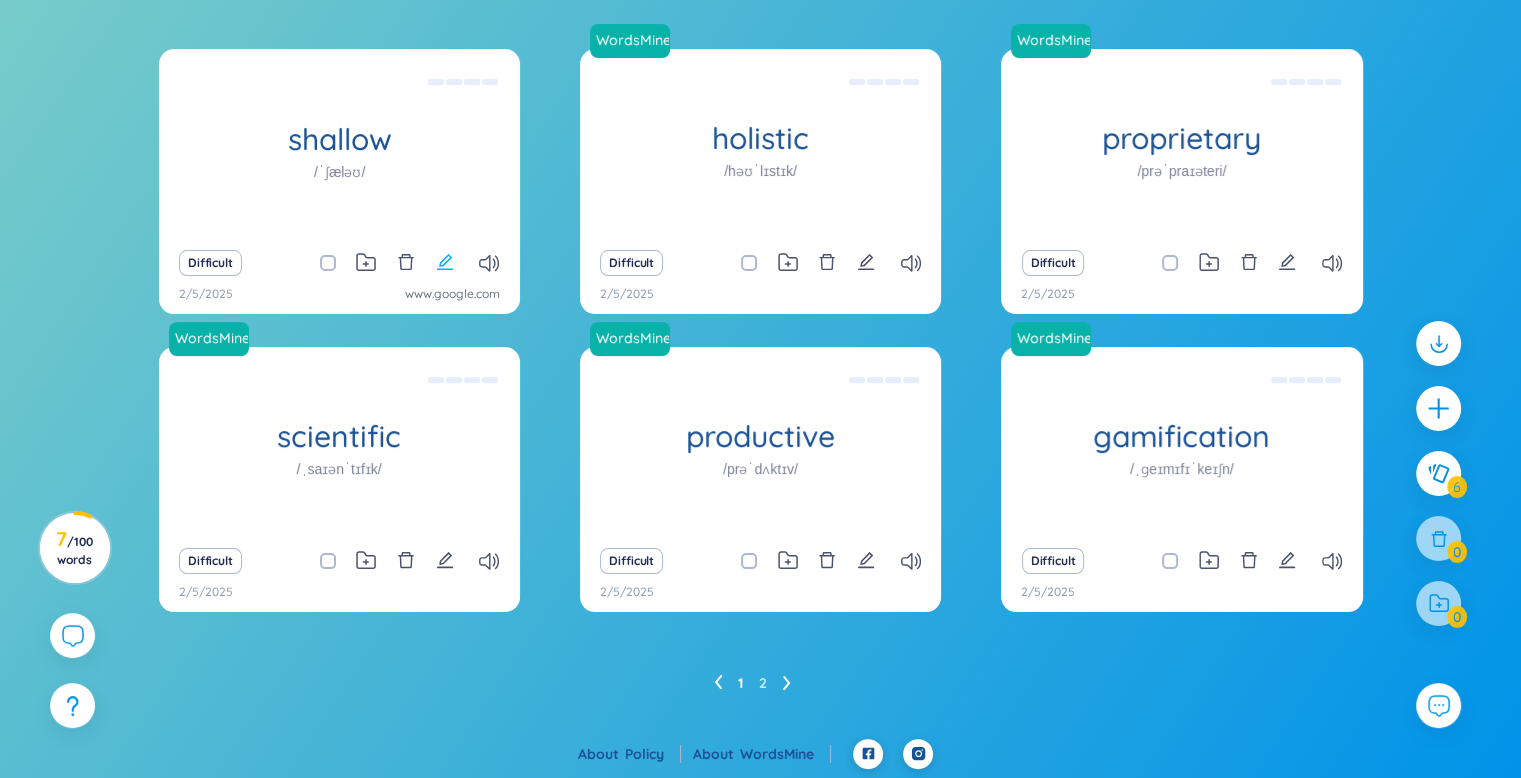 click 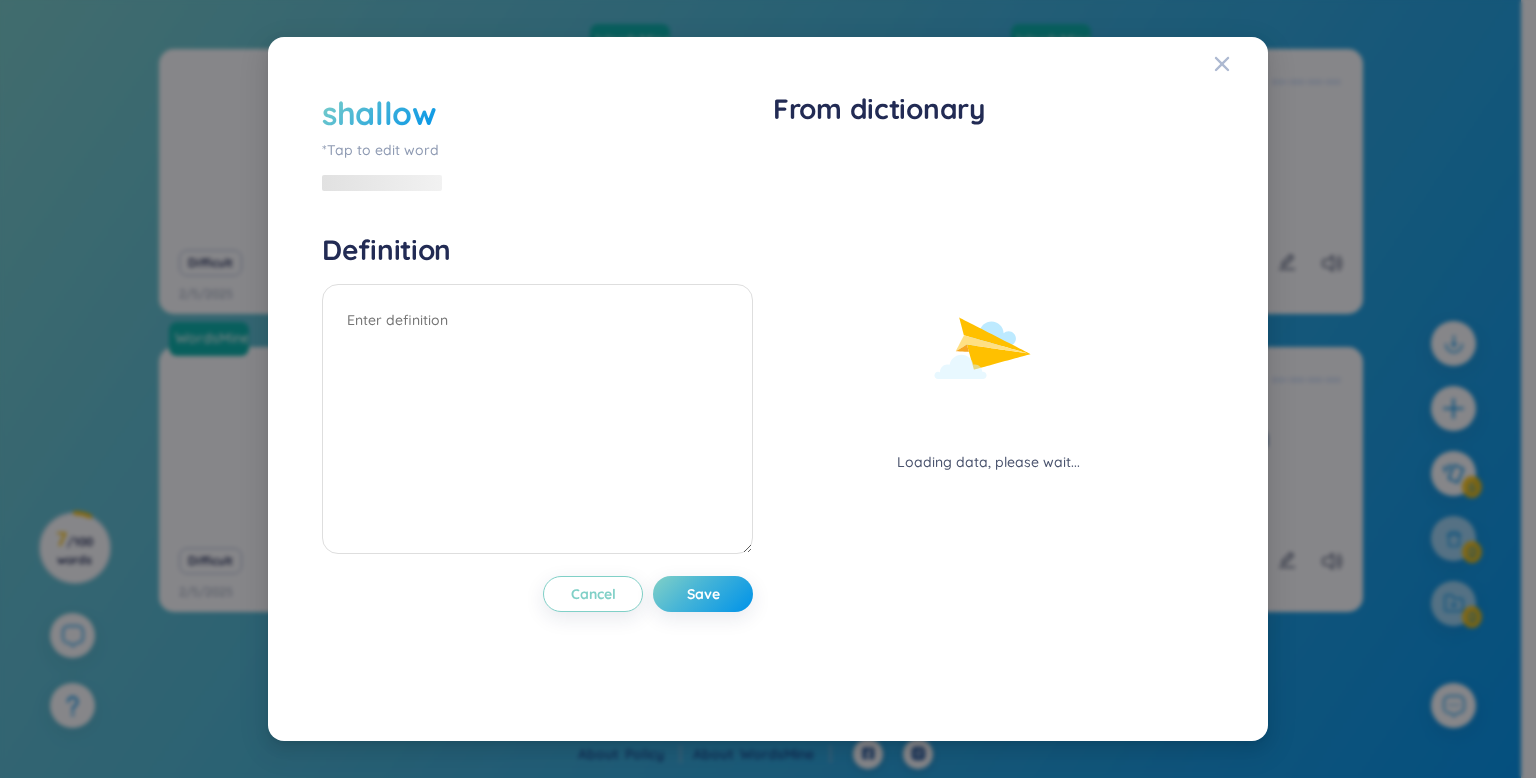 click on "shallow" at bounding box center (379, 113) 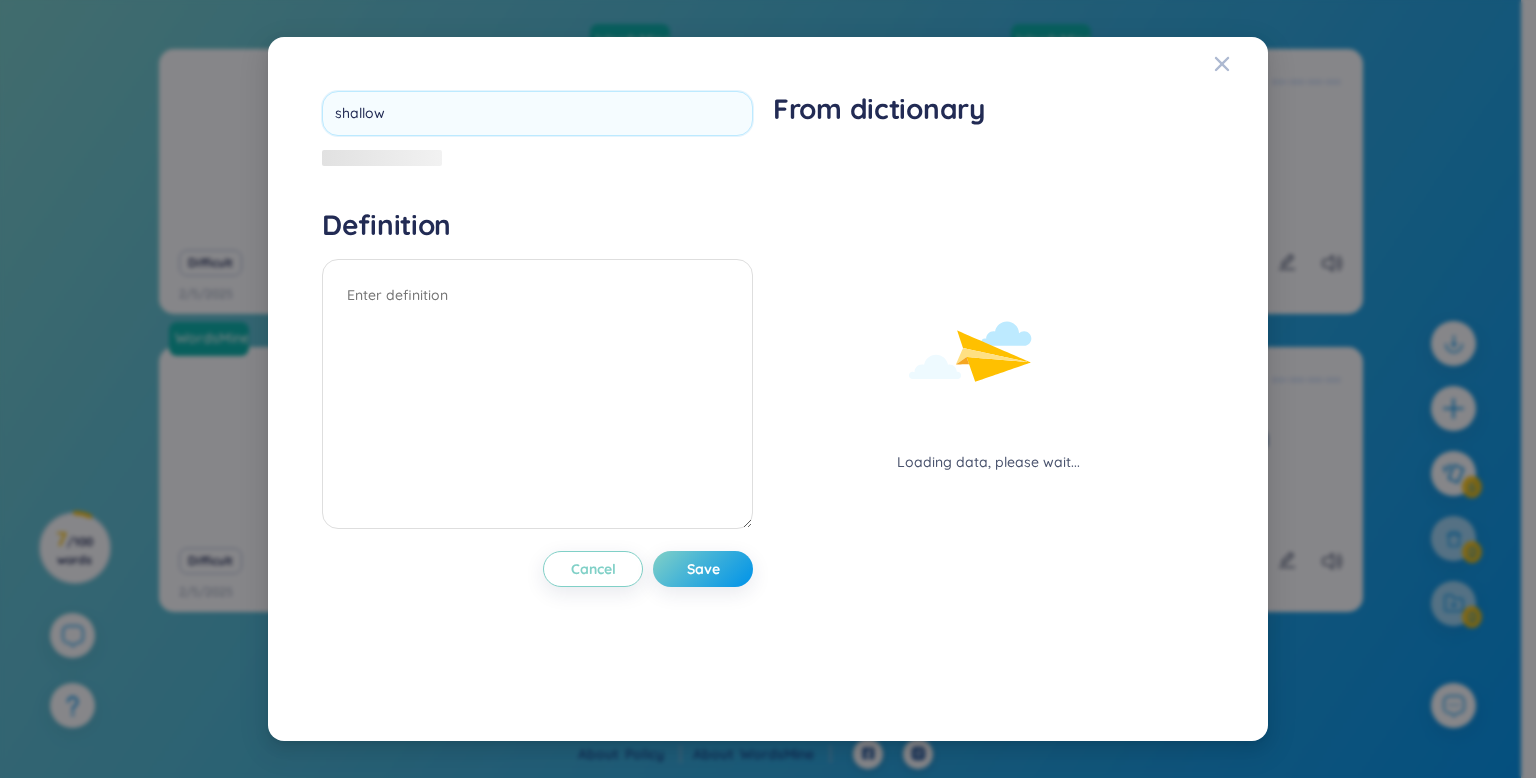 click on "shallow" at bounding box center [537, 113] 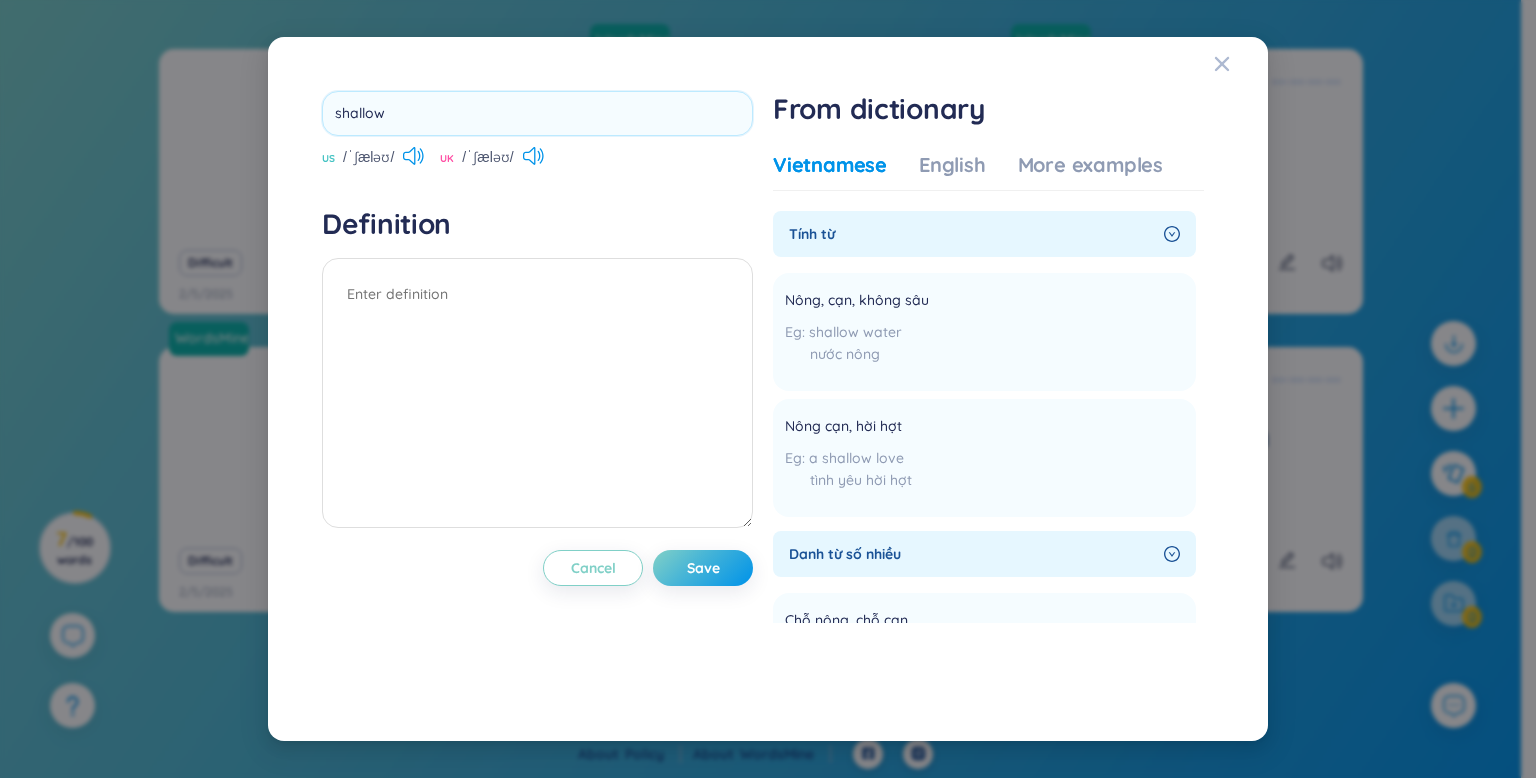 click on "shallow" at bounding box center [537, 113] 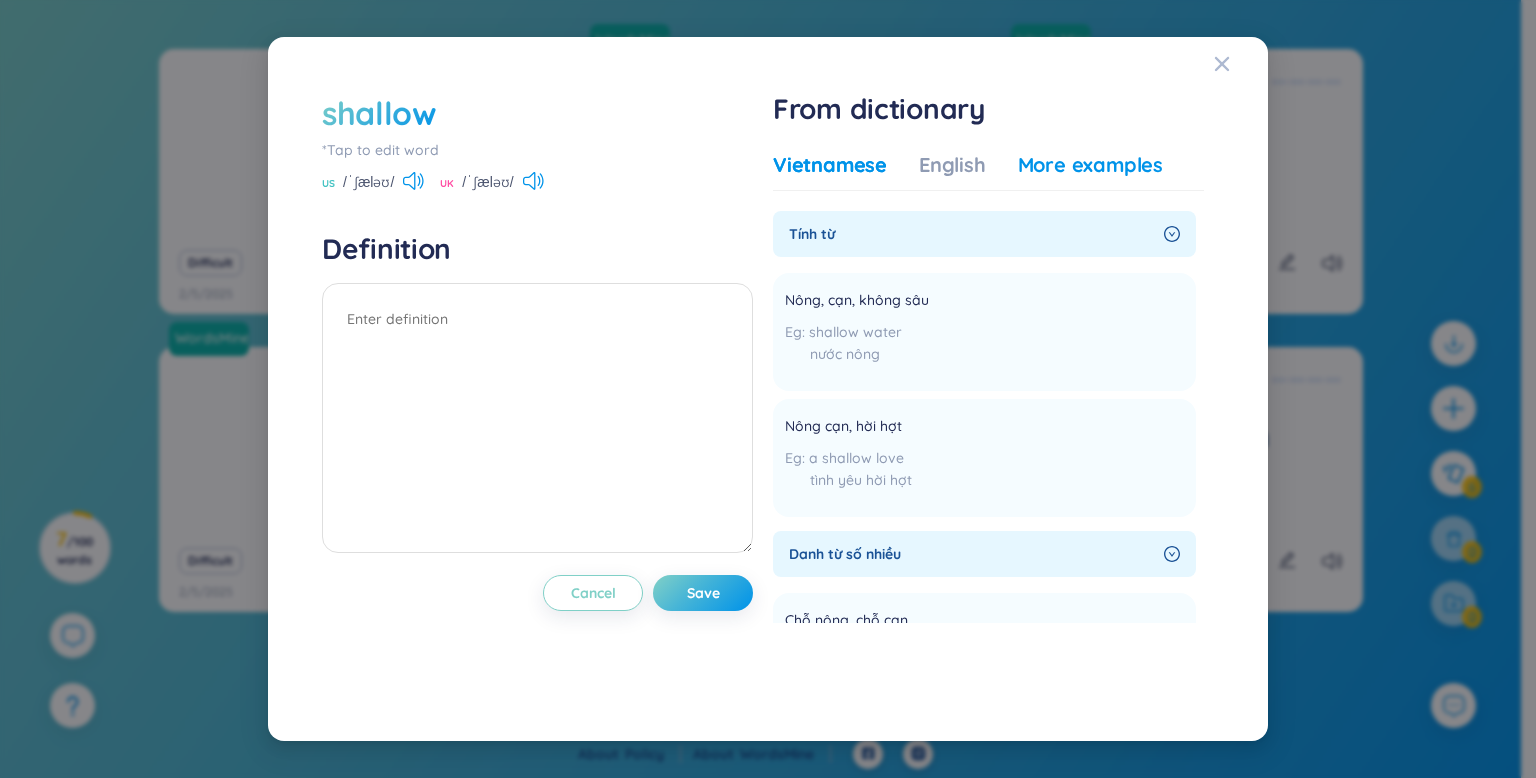 click on "More examples" at bounding box center [1090, 165] 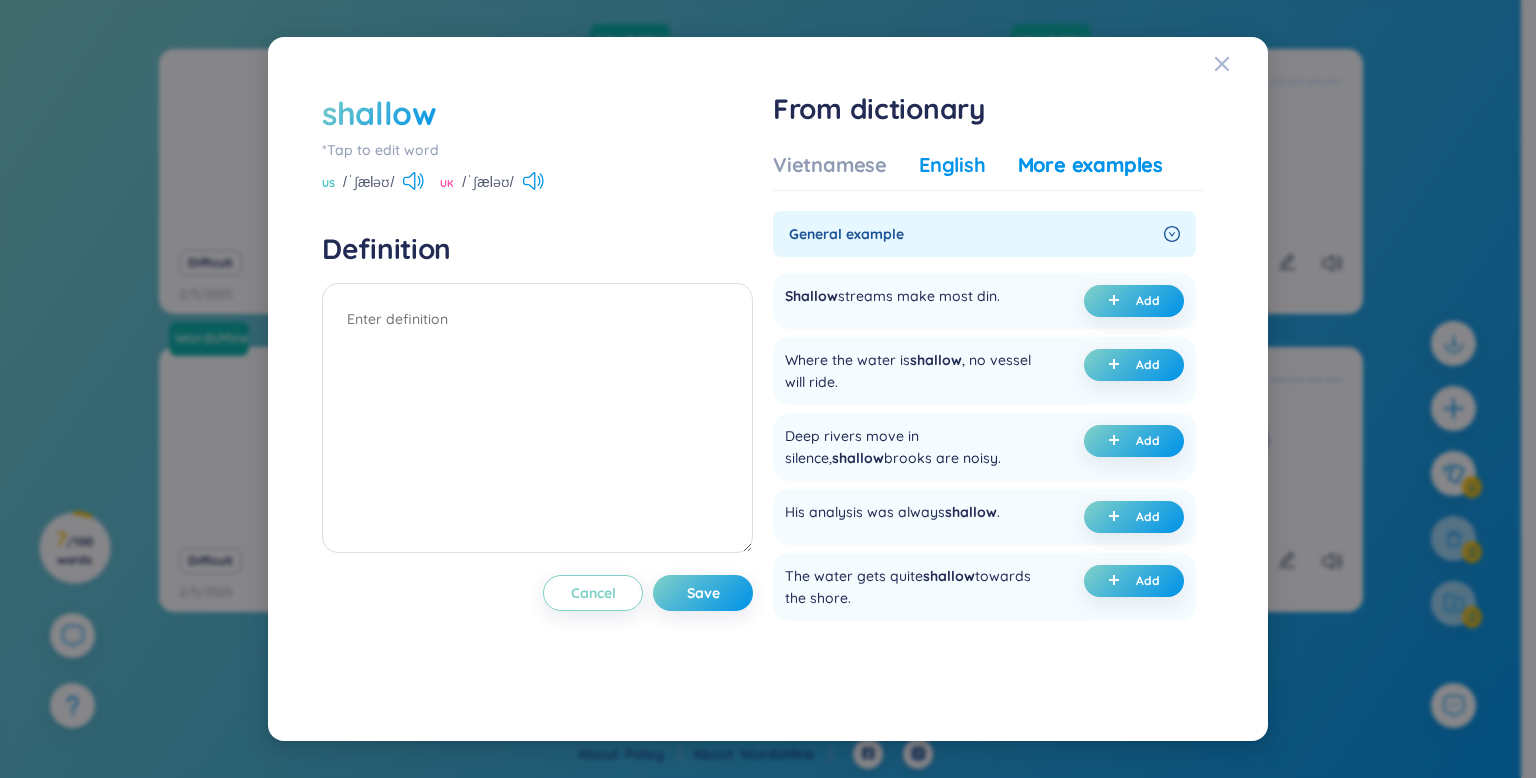 click on "English" at bounding box center [952, 165] 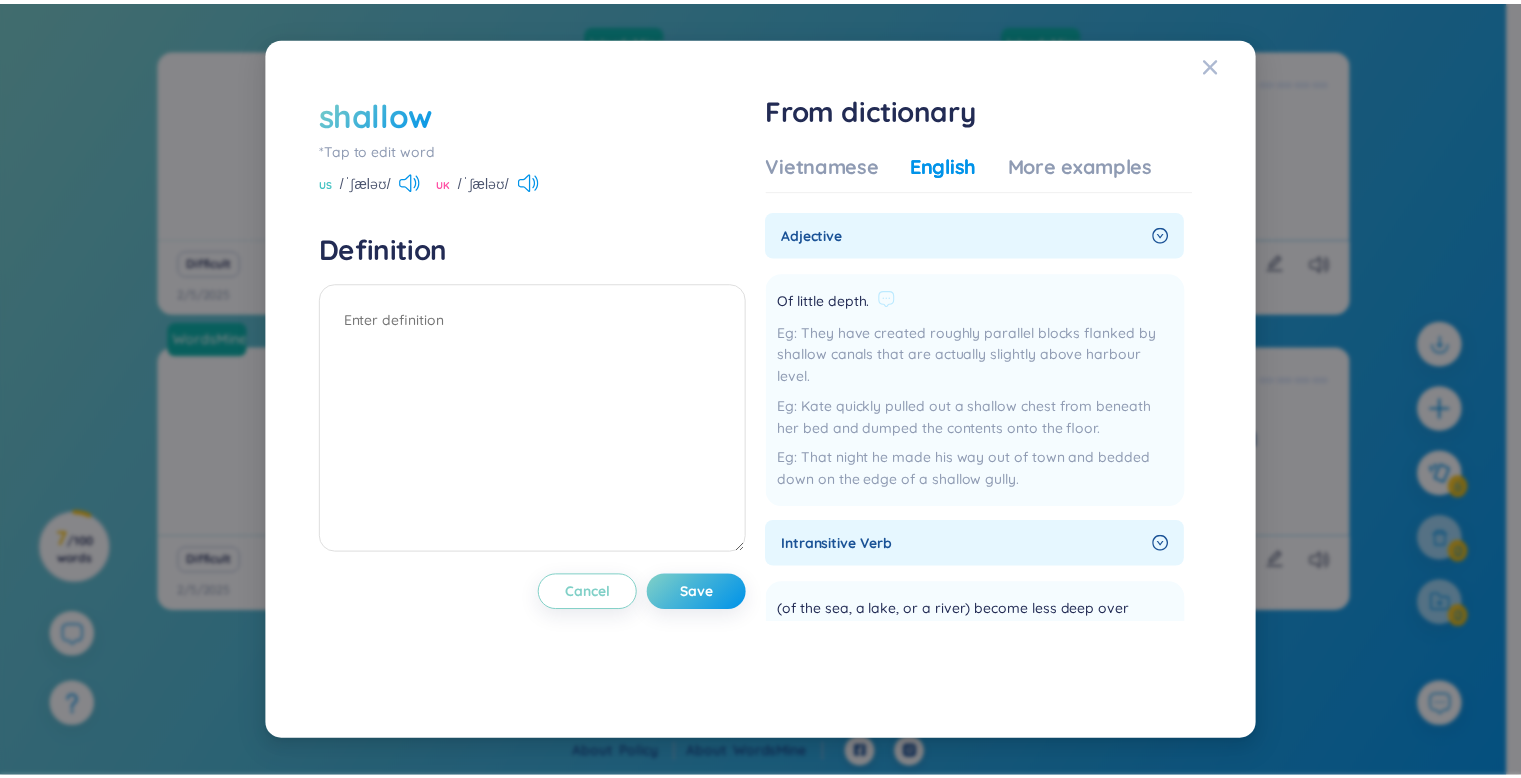 scroll, scrollTop: 20, scrollLeft: 0, axis: vertical 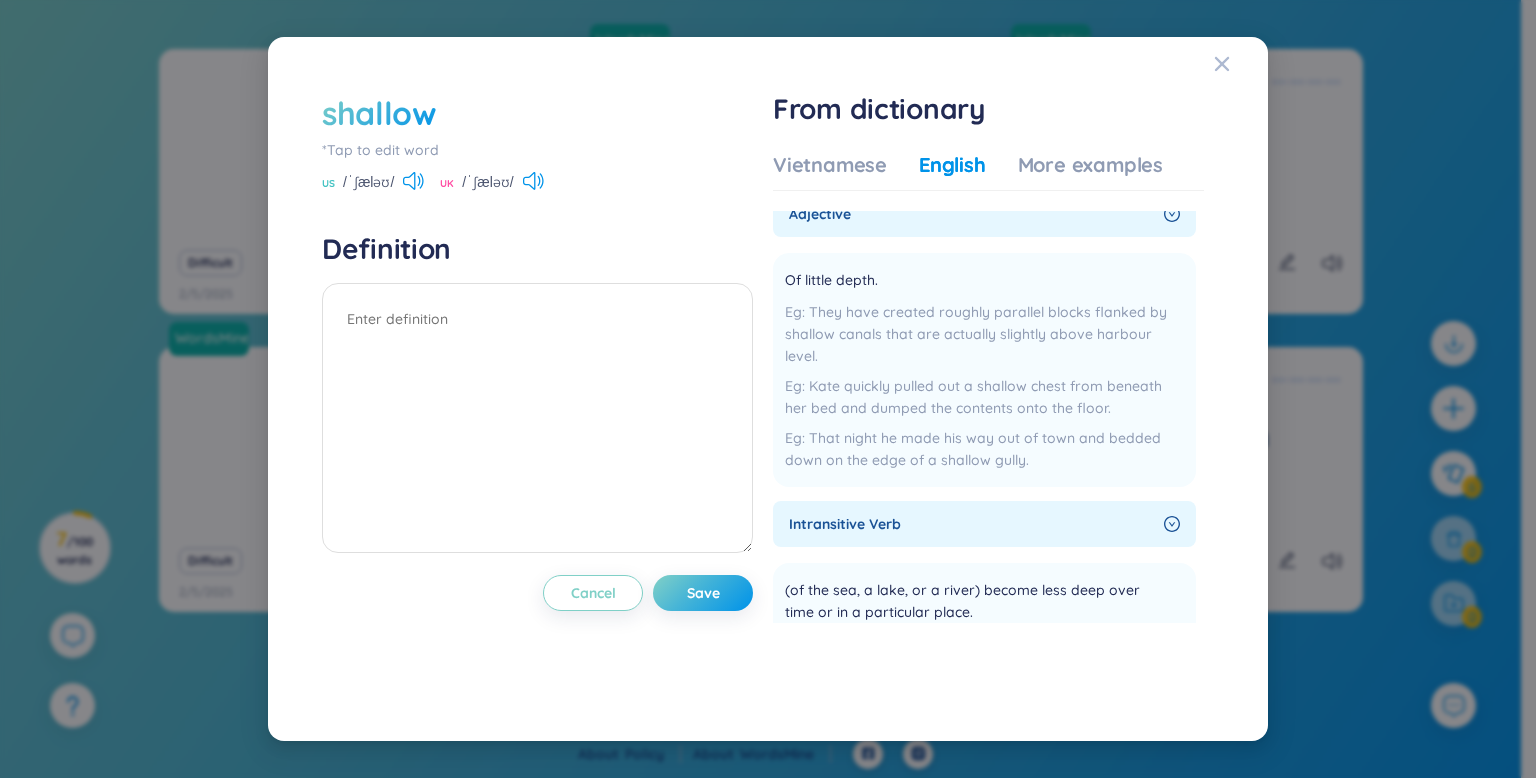 click on "shallow *Tap to edit word US /ˈʃæləʊ/ UK /ˈʃæləʊ/ Definition Cancel Save From dictionary Vietnamese English More examples Tính từ Nông, cạn, không sâu shallow water nước nông Add Nông cạn, hời hợt a shallow love tình yêu hời hợt Add Danh từ số nhiều Chỗ nông, chỗ cạn Add Ngoại động từ Làm (nước..) cạn Add Nội động từ Cạn đi; trở nên nông (nước..) Add Xây dựng dải đất thấp Add đoạn sông nước Add nông shallow diaphragm màn chống thấm nông shallow dredge sự nạo vét nông shallow foundation móng (đặt) nông Add thắp shallow elliptic vault vòm êlíp thấp shallow embankment nền đắp thấp Add Premium  Feature Upgrade to view Nâng cấp tài khoản để có nhiều định nghĩa hơn No data to display adjective Of little depth. They have created roughly parallel blocks flanked by shallow canals that are actually slightly above harbour level. Add intransitive verb Add noun Add Premium Shallow" at bounding box center (768, 389) 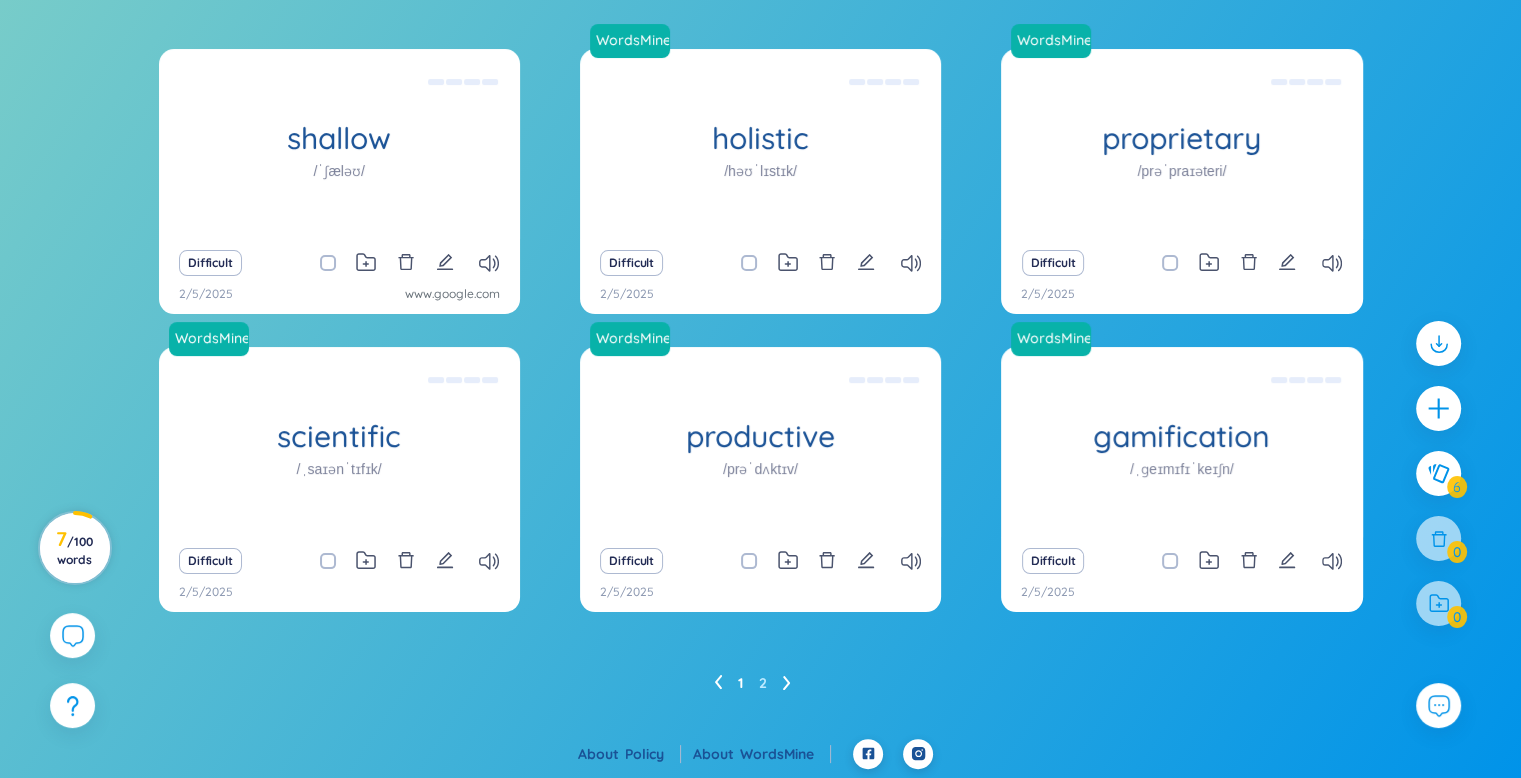 click on "/ 100   words" at bounding box center [75, 550] 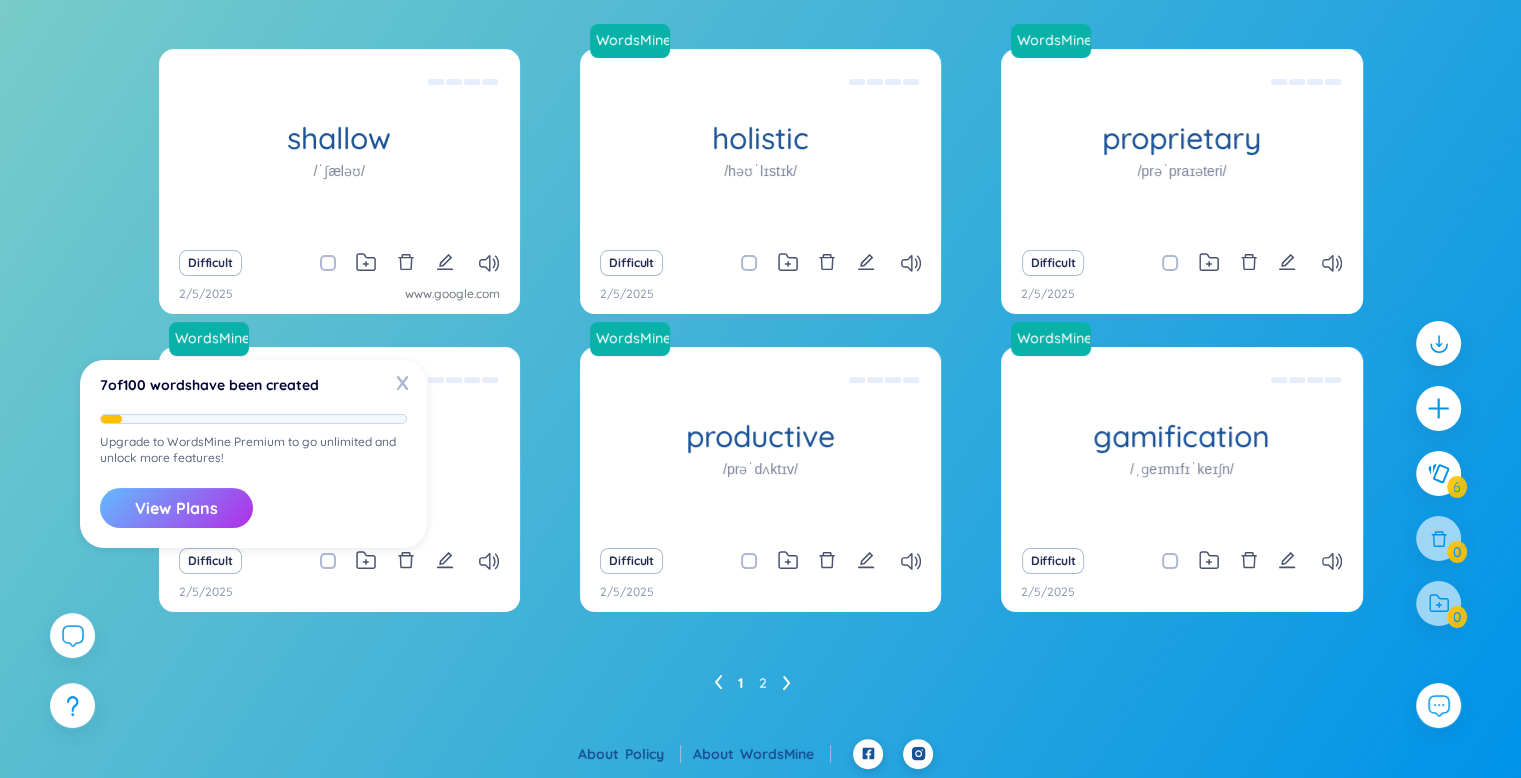 click on "View Plans" at bounding box center [176, 508] 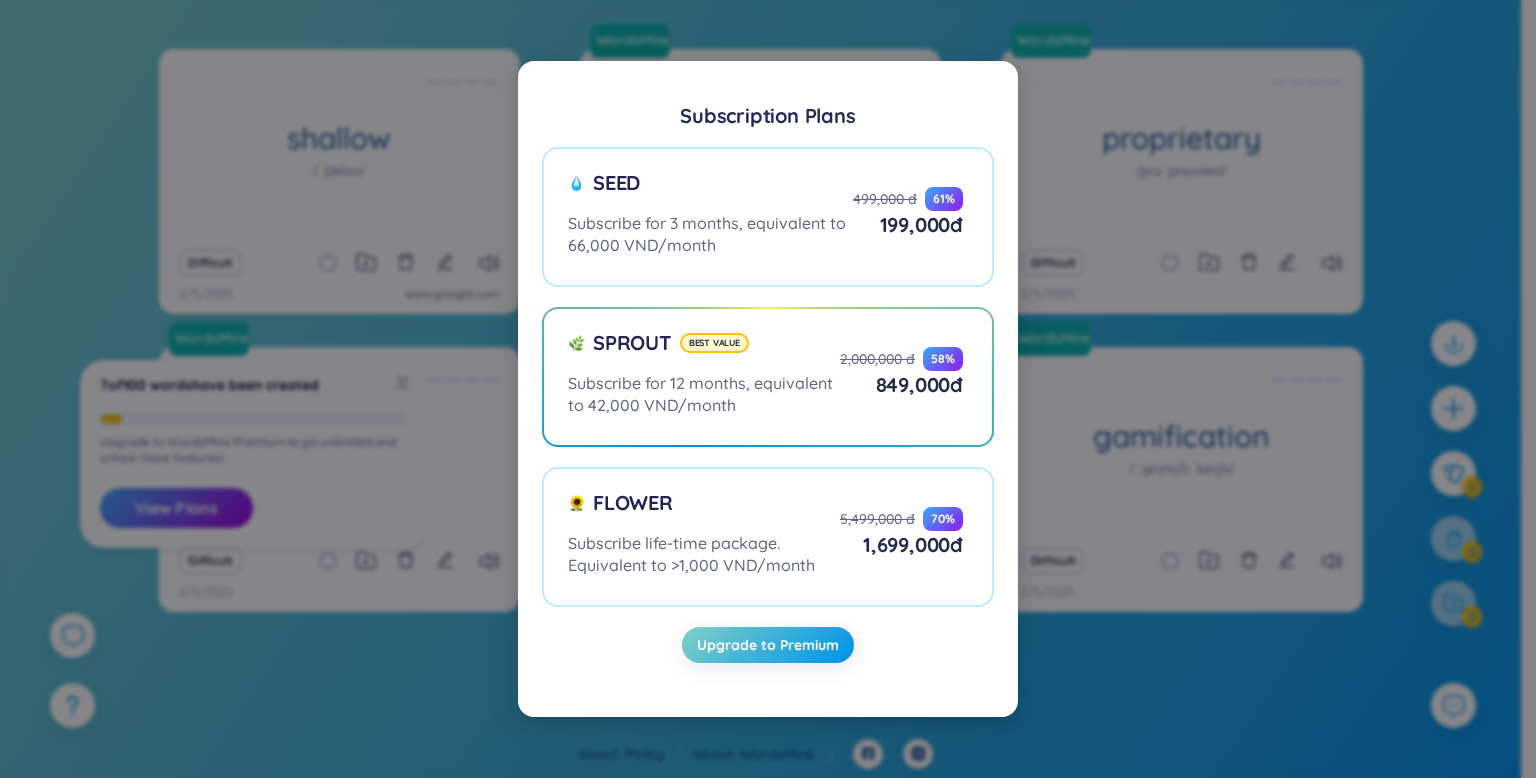 click on "Subscription Plans Seed Subscribe for 3 months, equivalent to 66,000 VND/month 499,000 đ 61 % 199,000 đ Sprout Best value Subscribe for 12 months, equivalent to 42,000 VND/month 2,000,000 đ 58 % 849,000  đ Flower Subscribe life-time package. Equivalent to >1,000 VND/month 5,499,000 đ 70 % 1,699,000  đ Upgrade to Premium" at bounding box center [768, 389] 